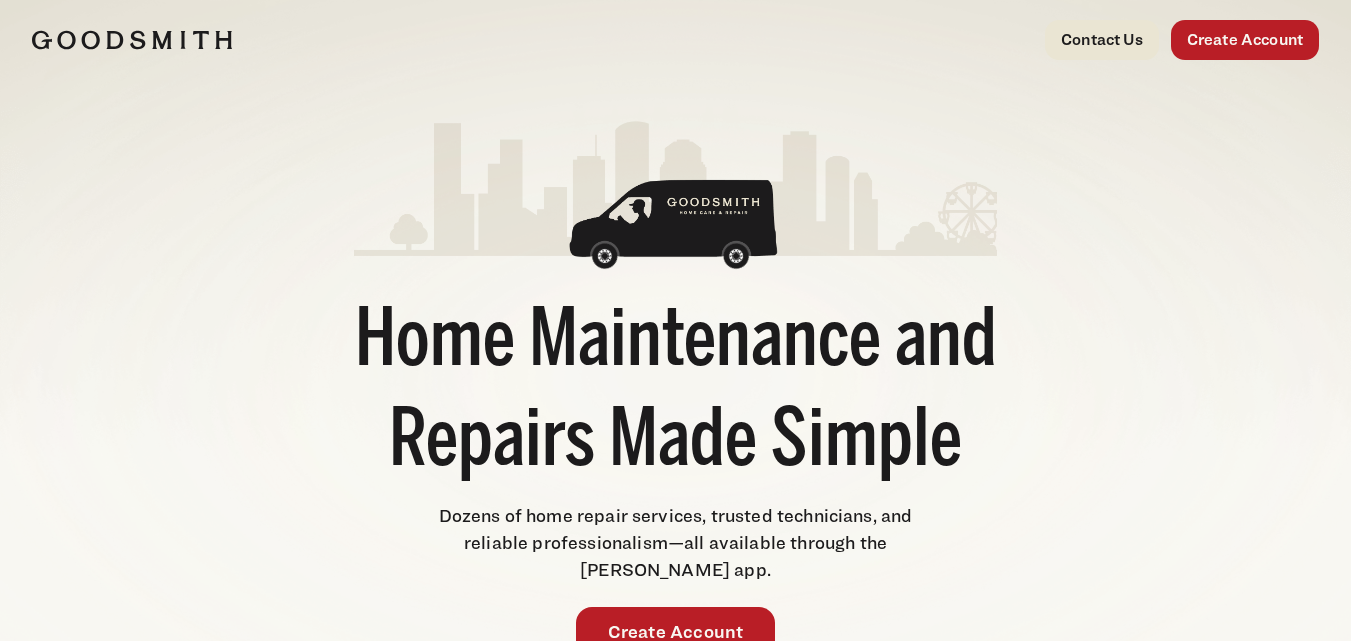 scroll, scrollTop: 0, scrollLeft: 0, axis: both 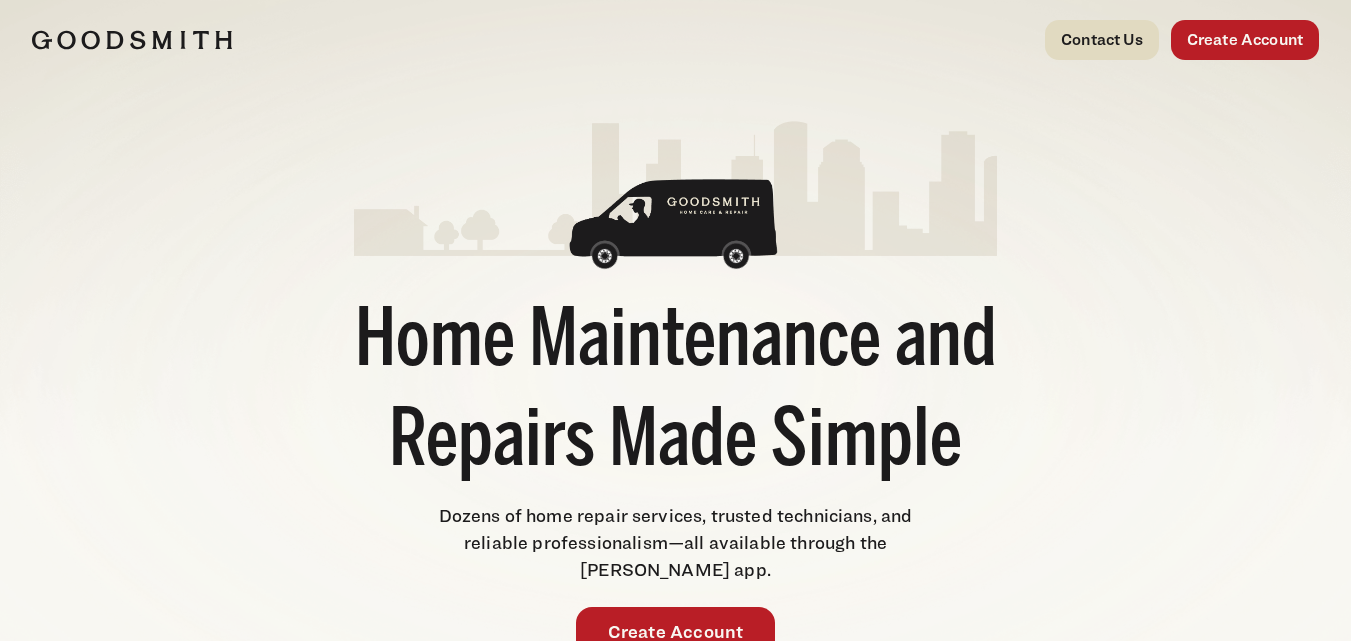 click on "Contact Us" at bounding box center (1102, 40) 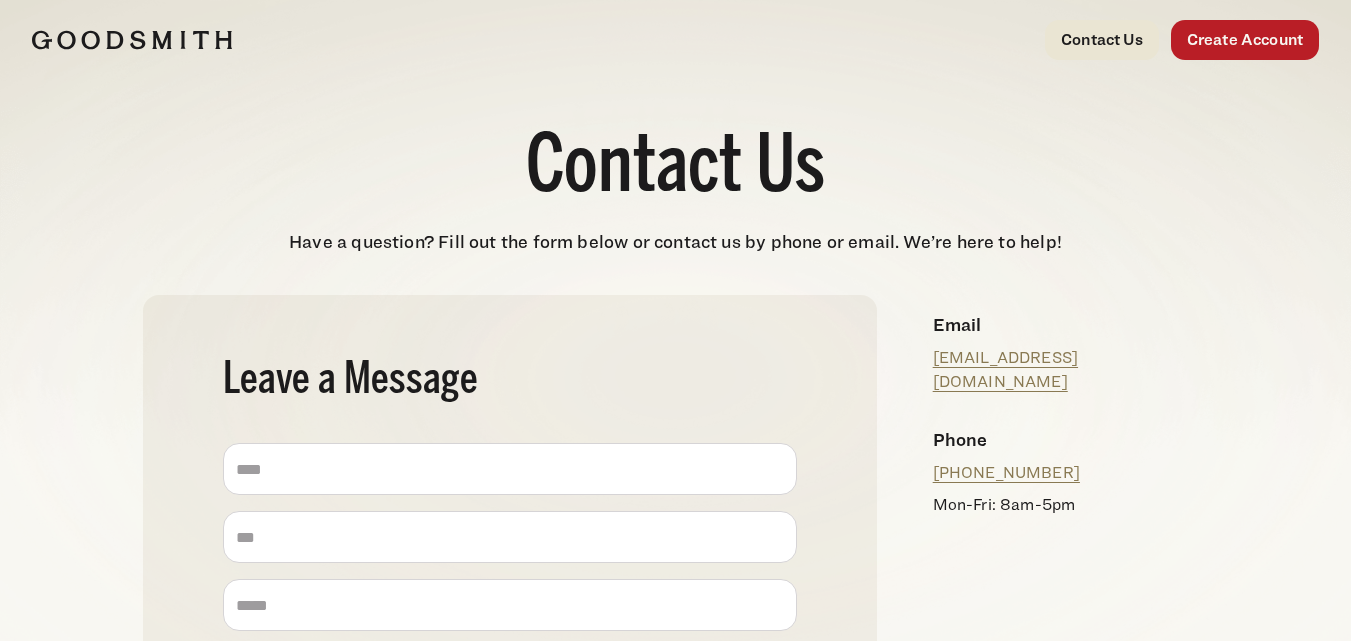 scroll, scrollTop: 0, scrollLeft: 0, axis: both 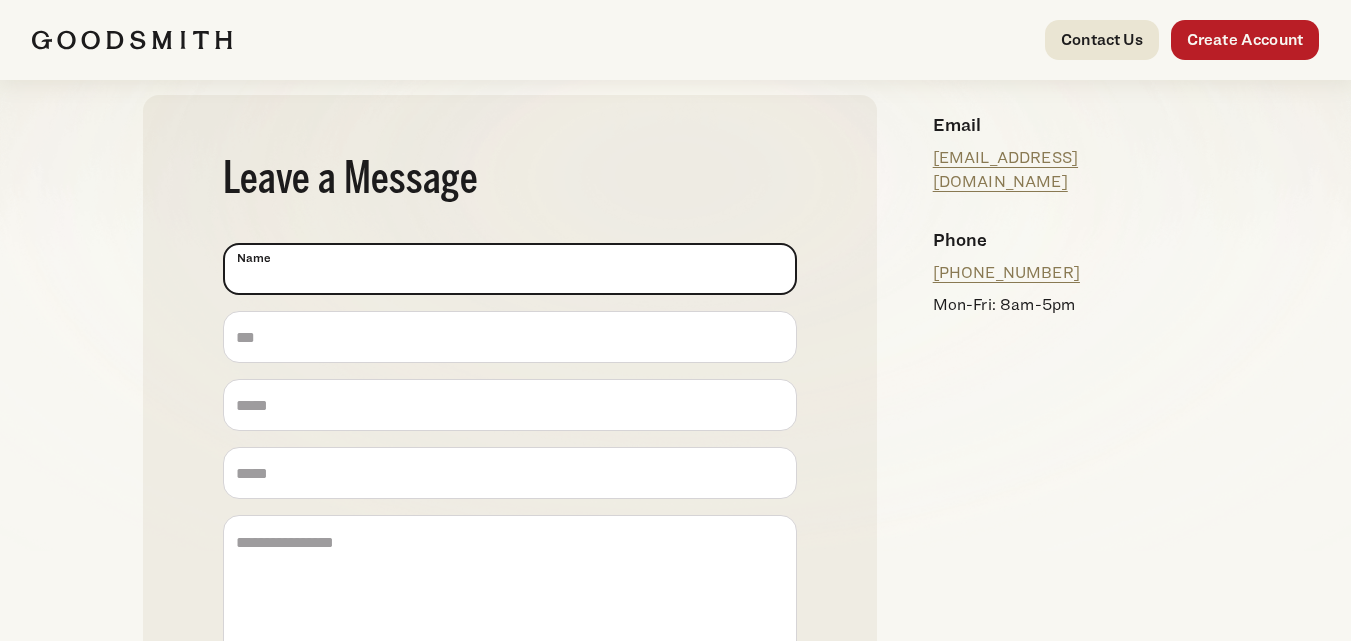 click on "Name (Required)" at bounding box center (510, 269) 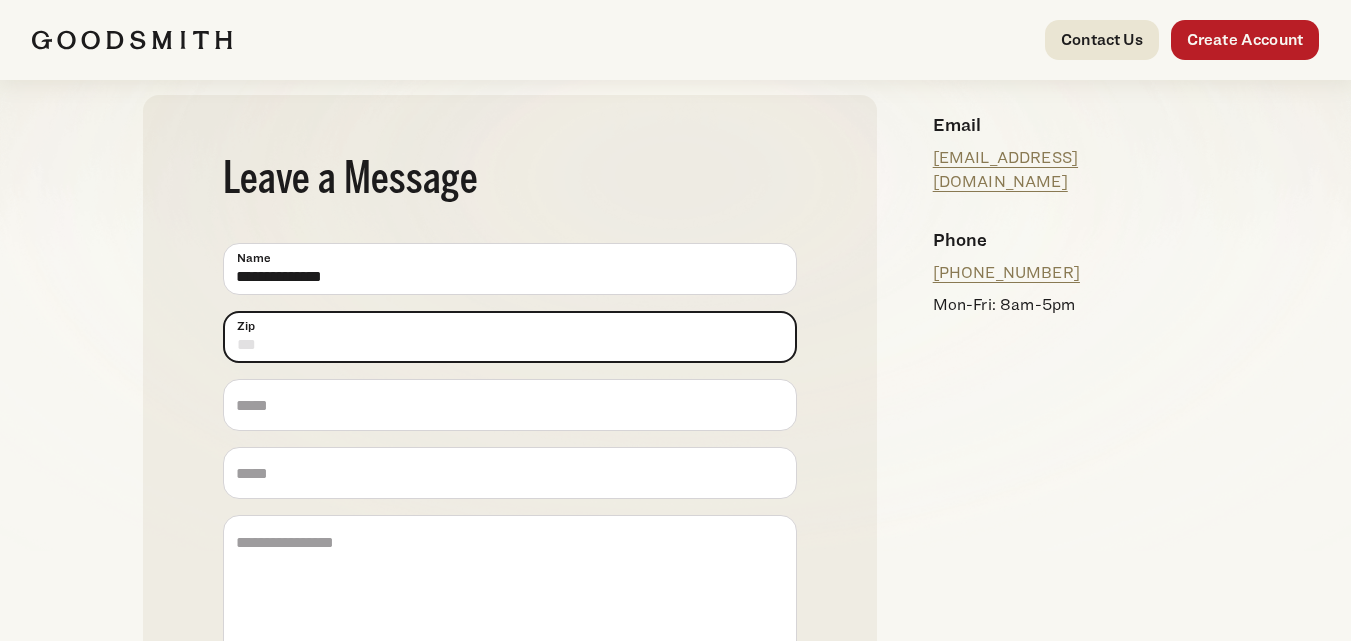 type on "******" 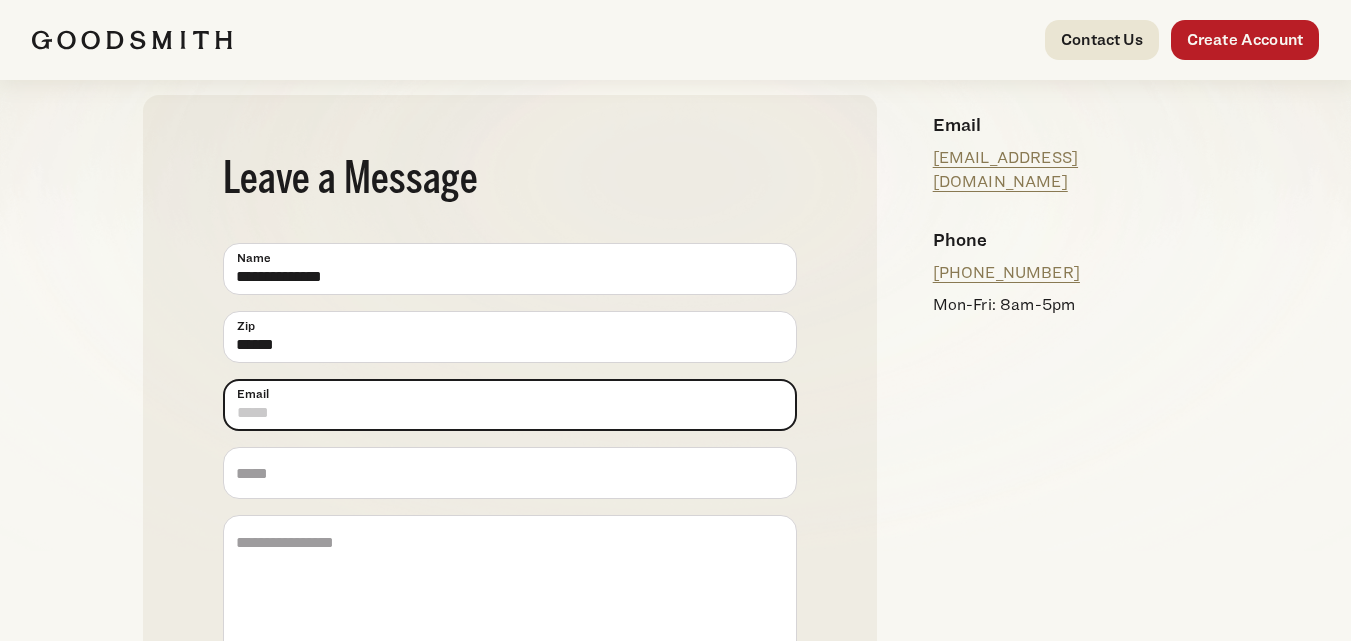 type on "**********" 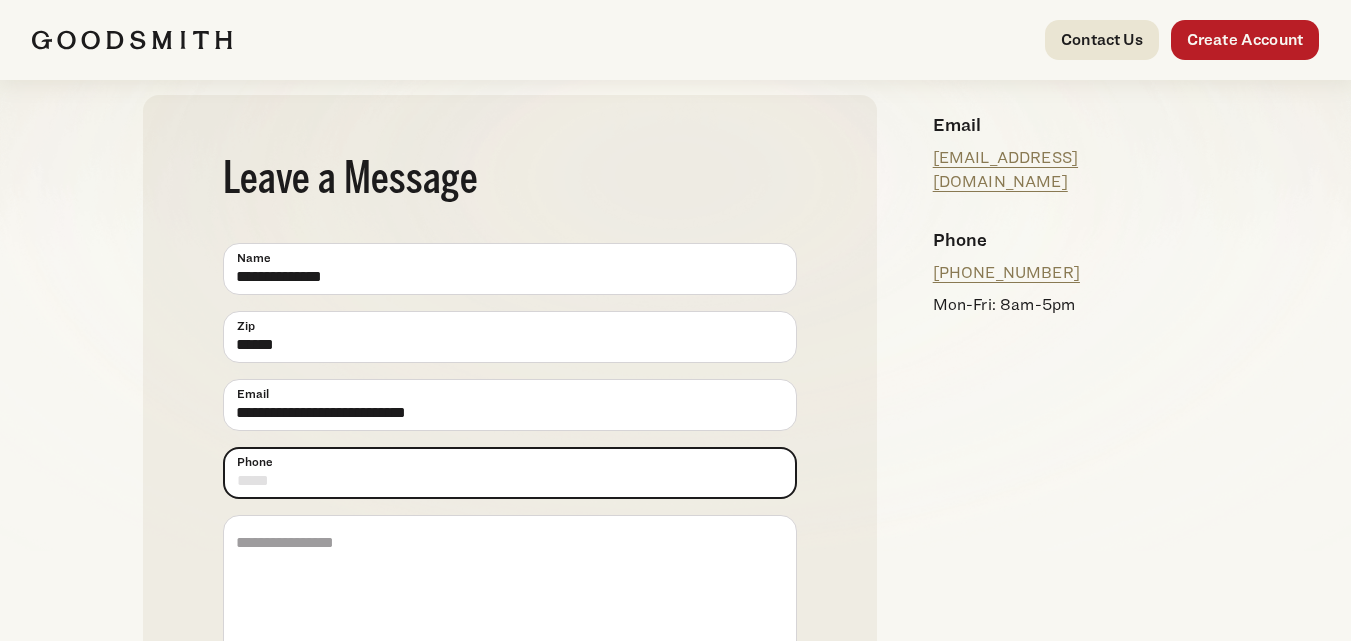 type on "**********" 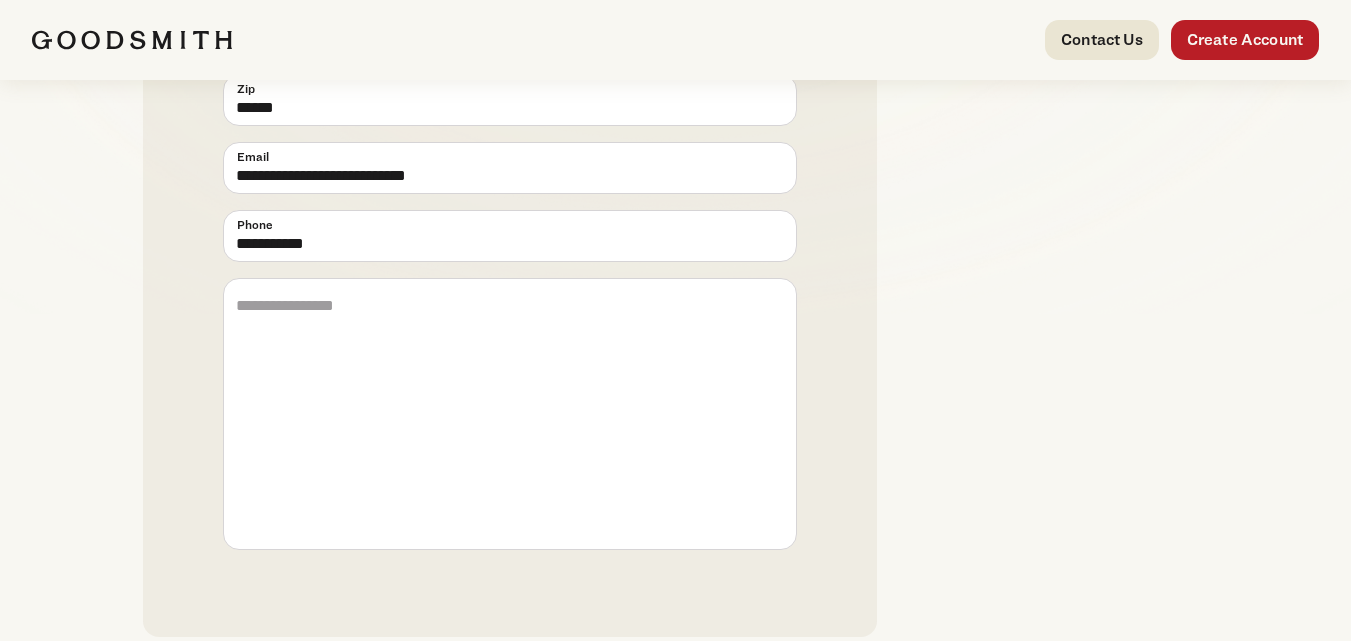scroll, scrollTop: 500, scrollLeft: 0, axis: vertical 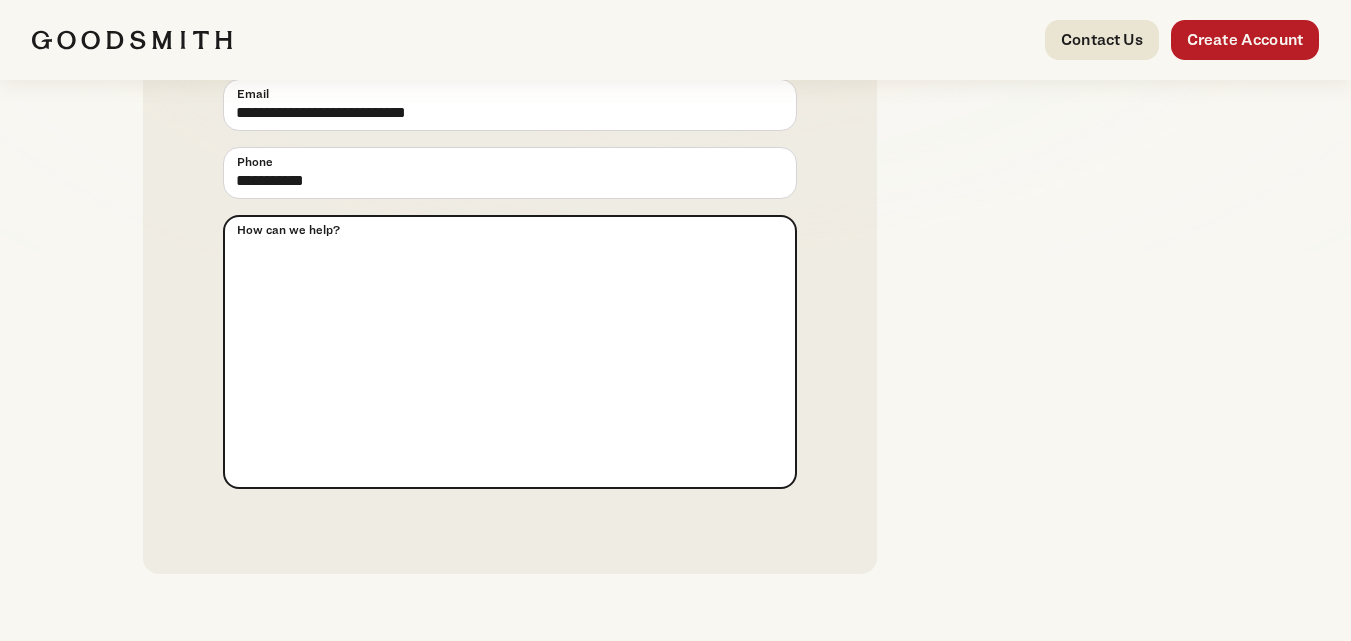 click on "How can we help?" at bounding box center (510, 352) 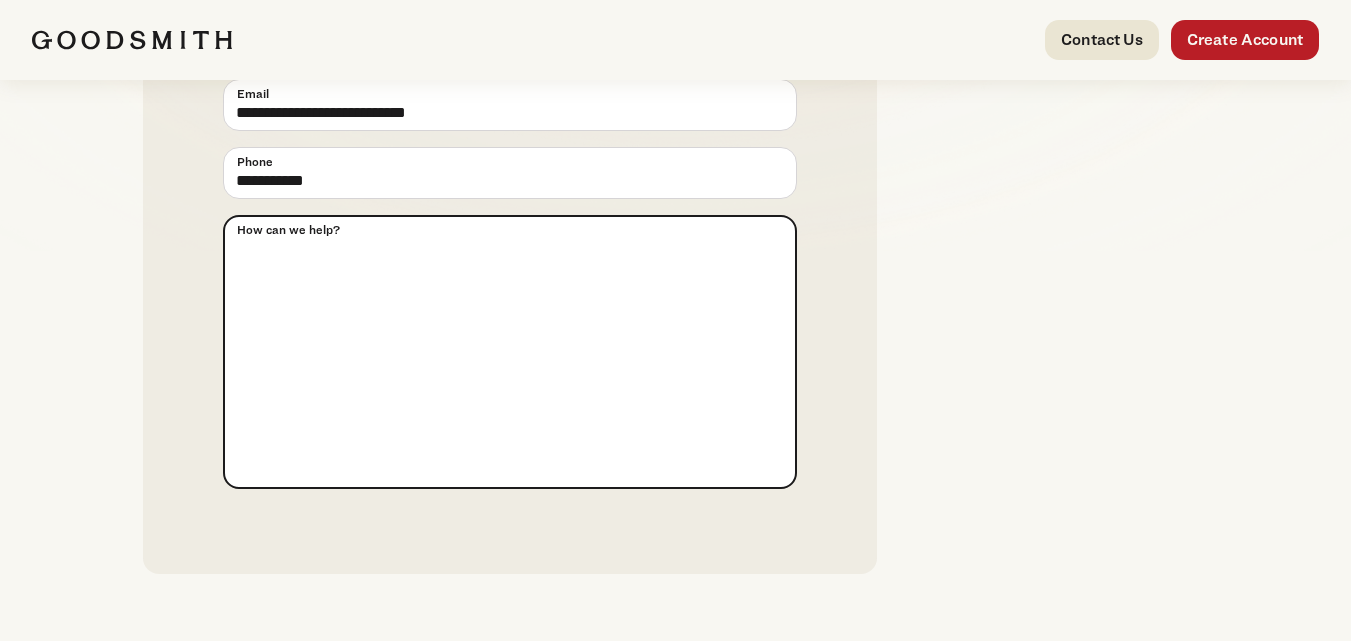 paste on "**********" 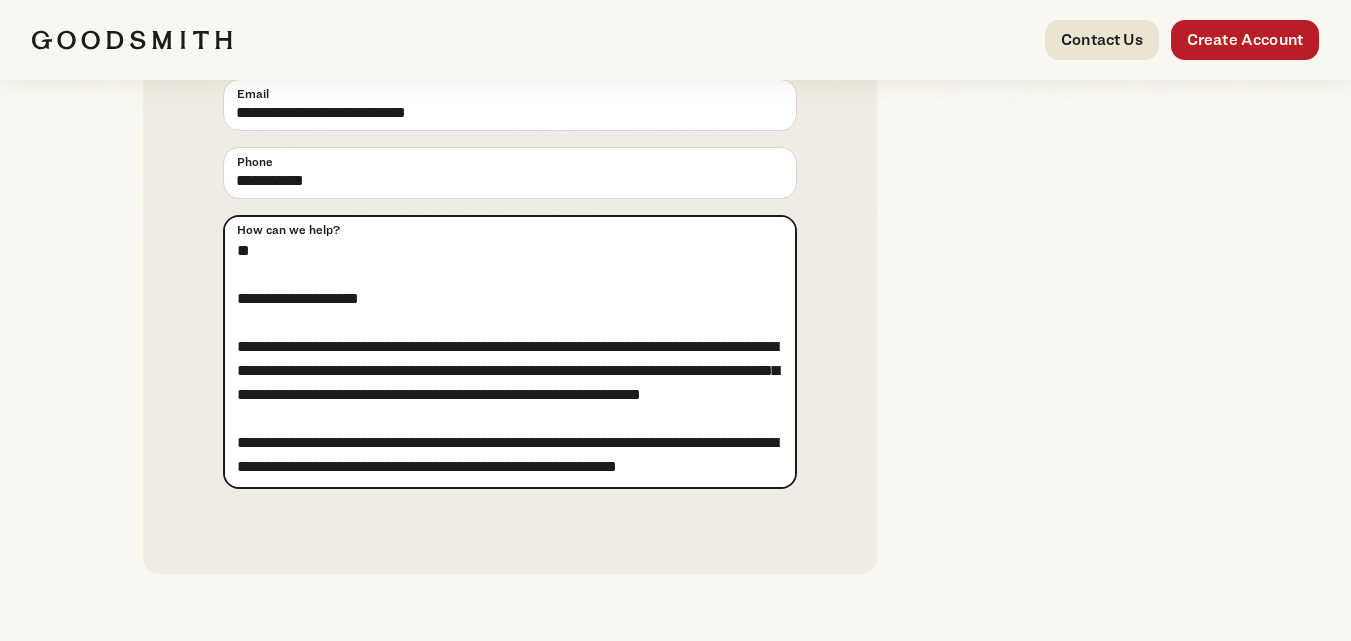 scroll, scrollTop: 1045, scrollLeft: 0, axis: vertical 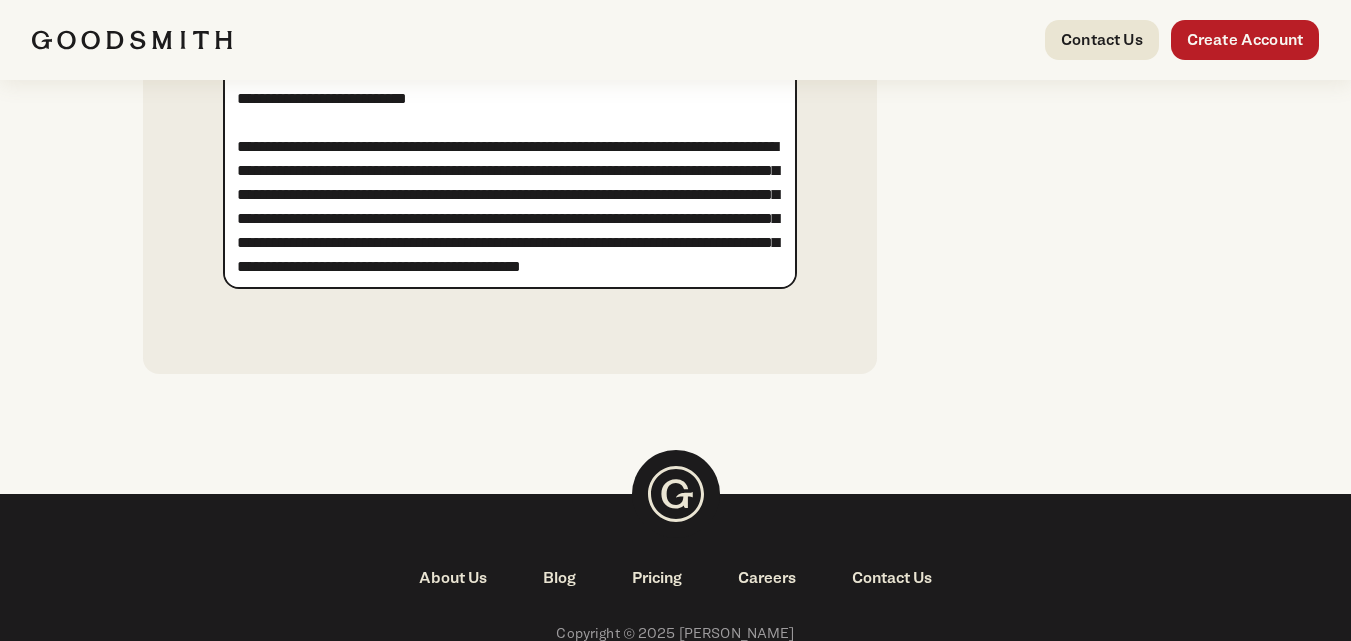 type on "**********" 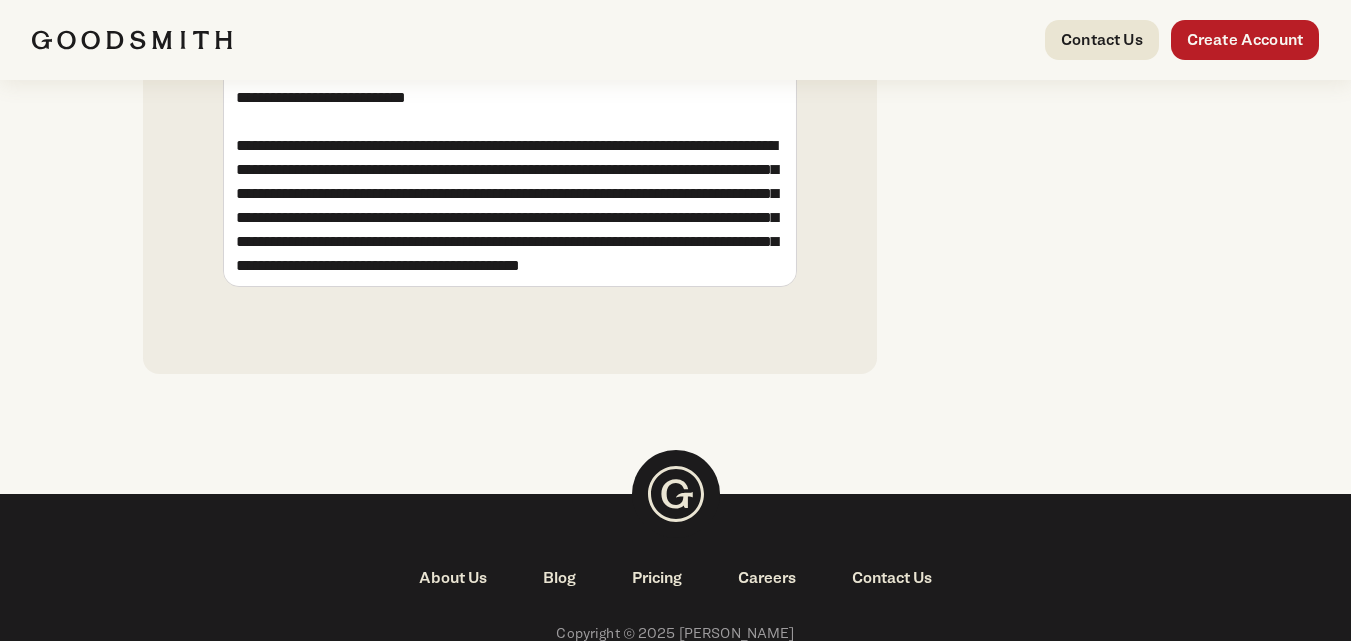 click on "**********" at bounding box center (510, 34) 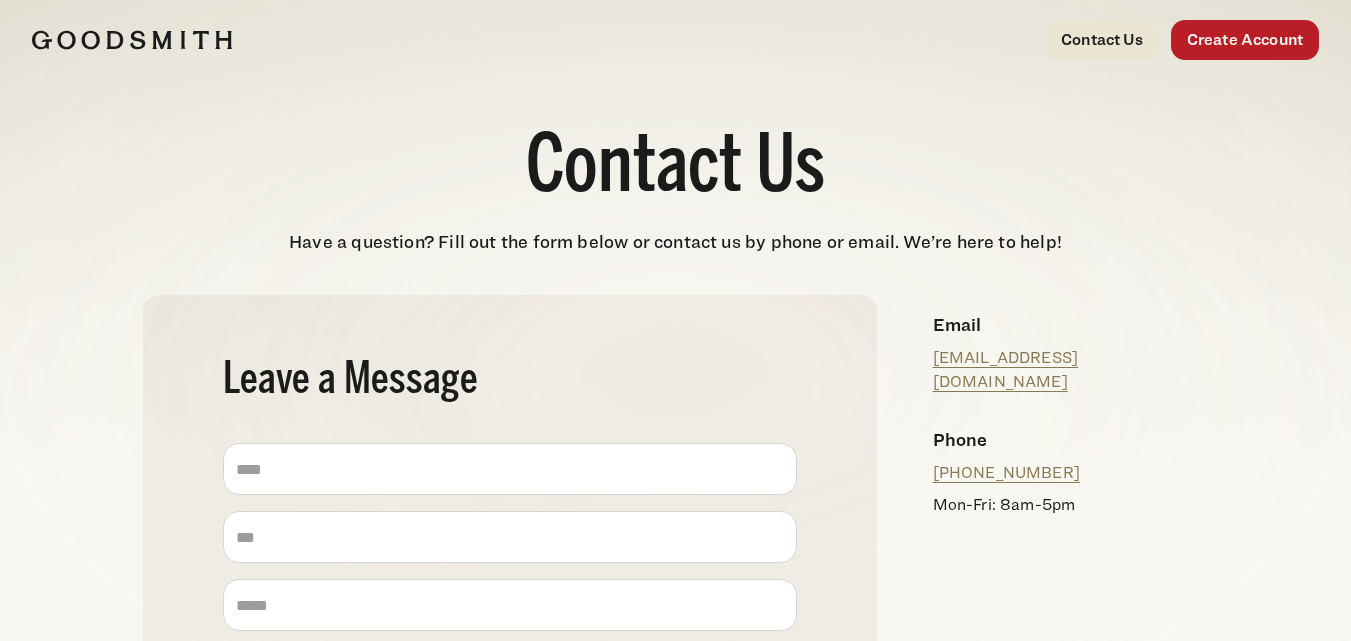 scroll, scrollTop: 0, scrollLeft: 0, axis: both 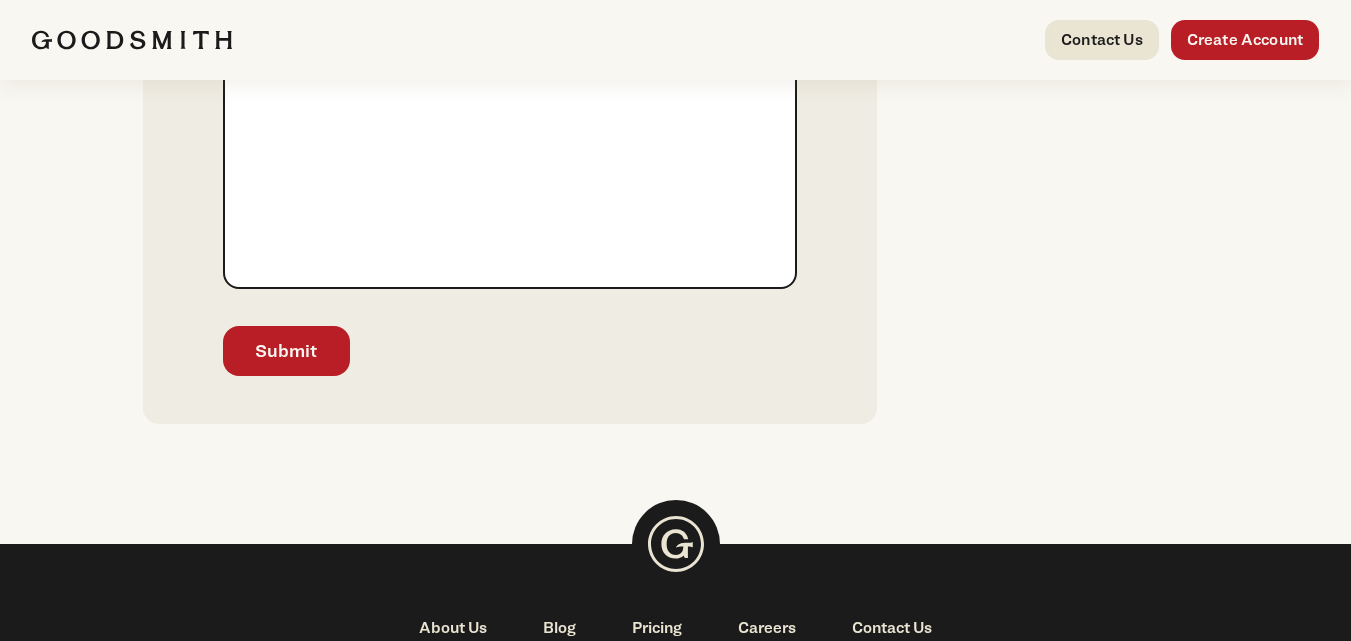 click on "How can we help?" at bounding box center [510, 152] 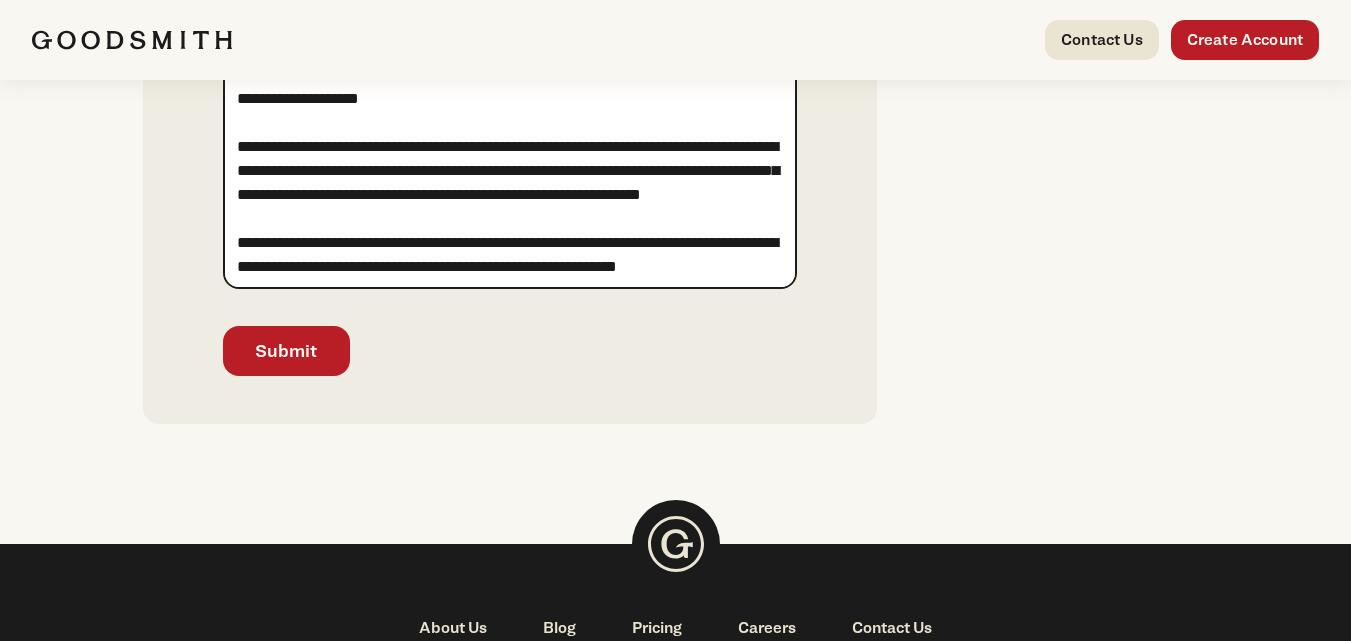 scroll, scrollTop: 1045, scrollLeft: 0, axis: vertical 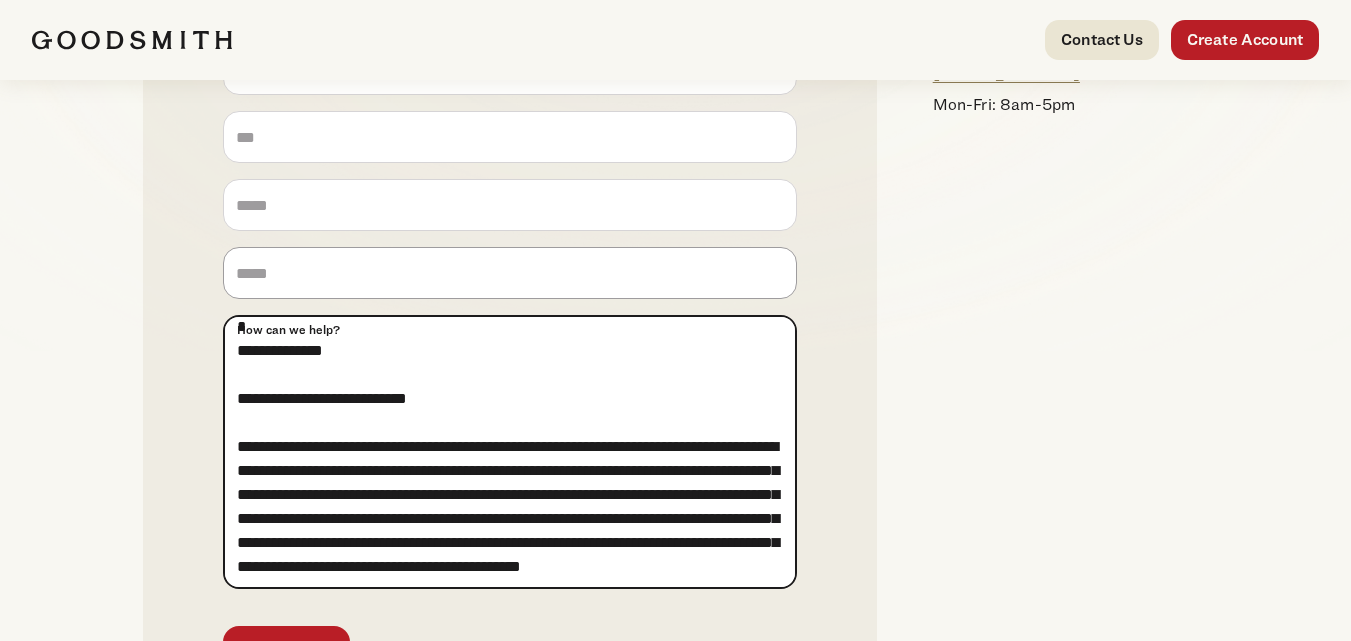 type on "**********" 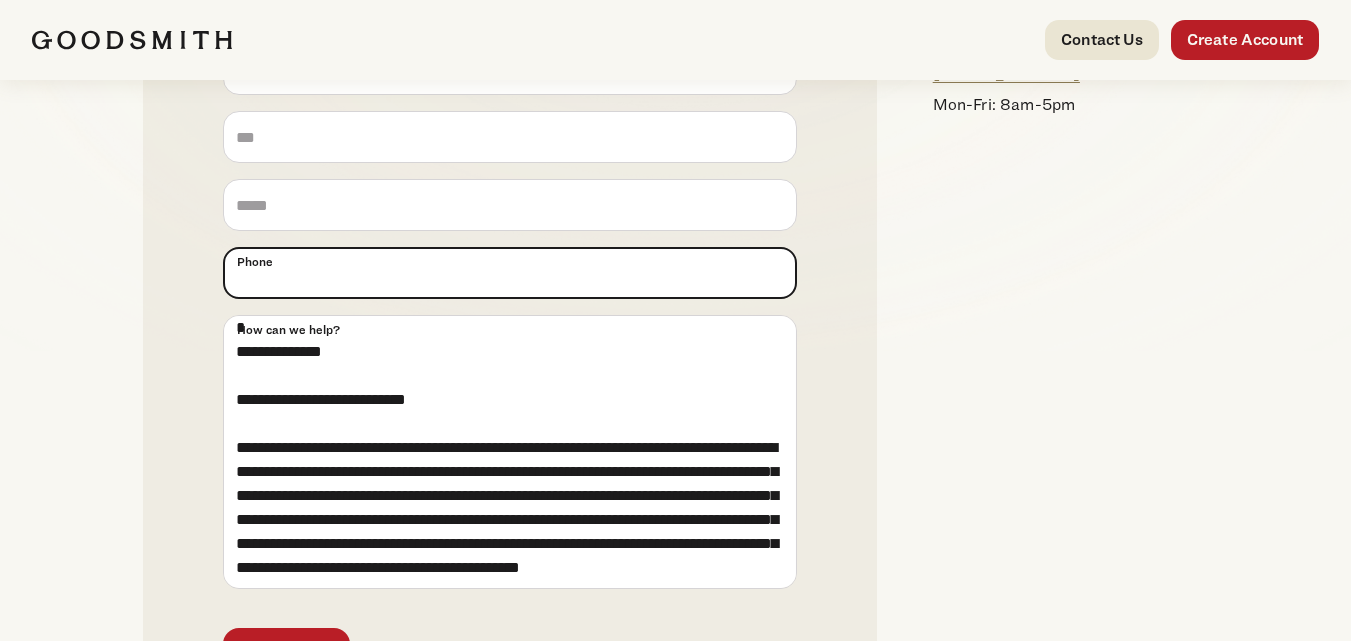 click on "Phone (Required)" at bounding box center [510, 273] 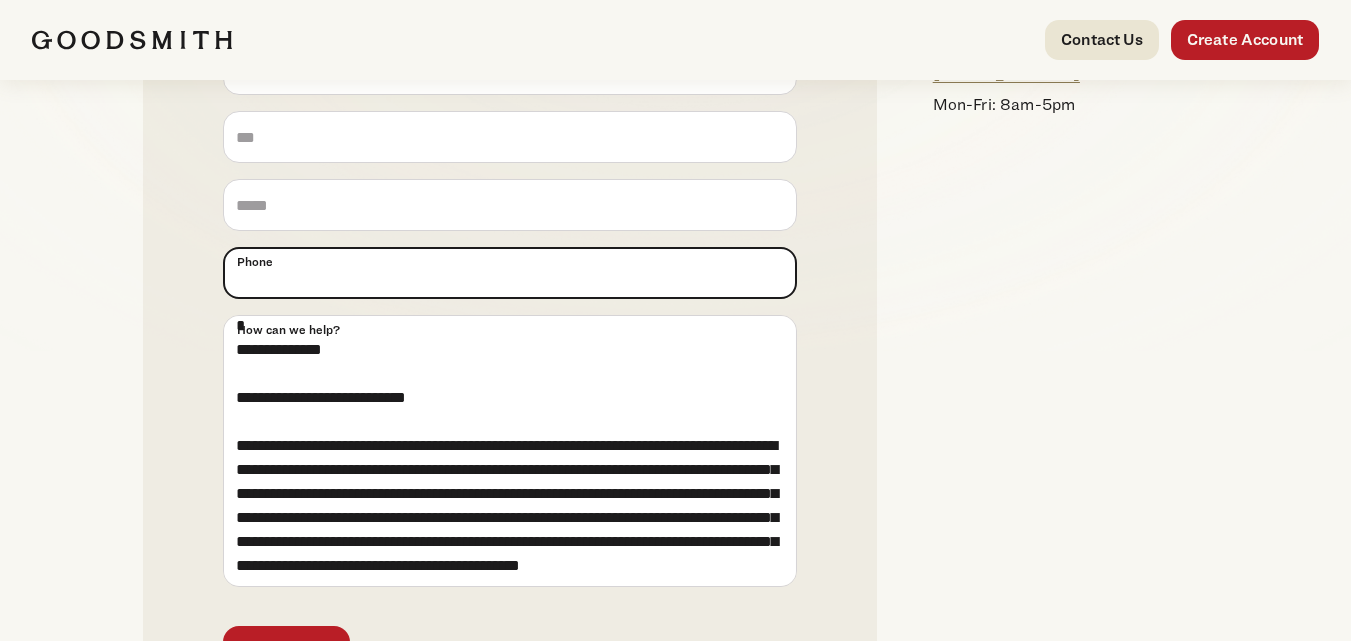 type on "**********" 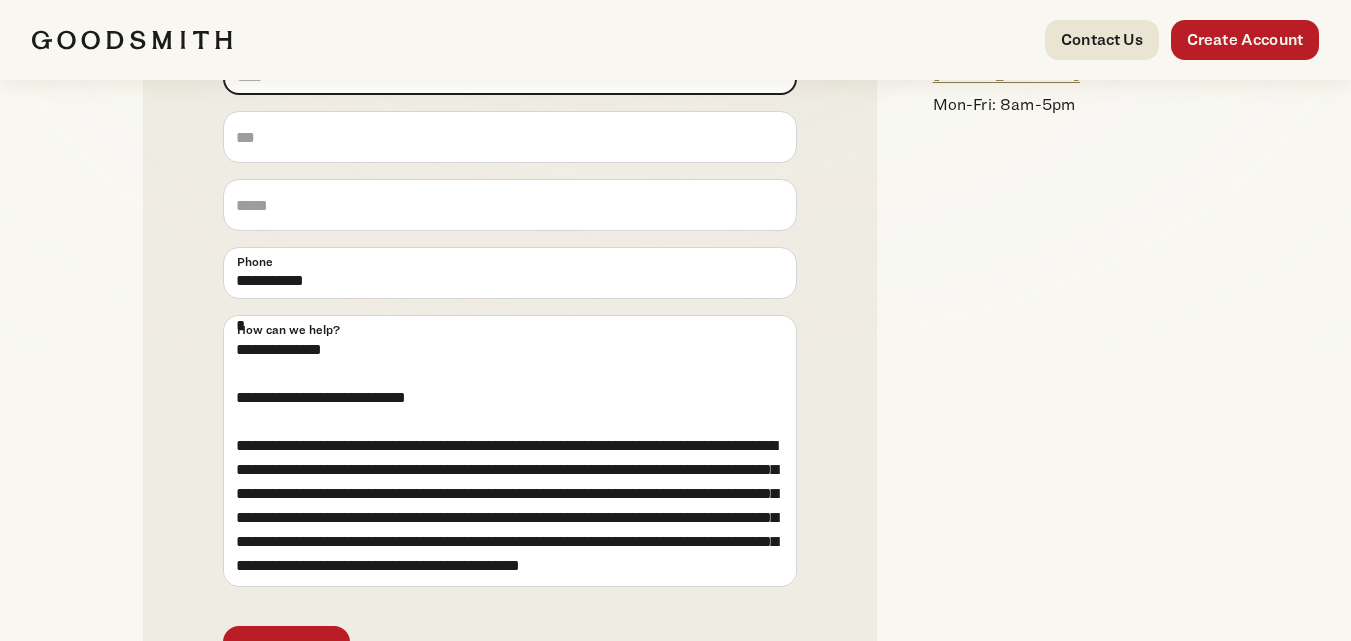 type on "**********" 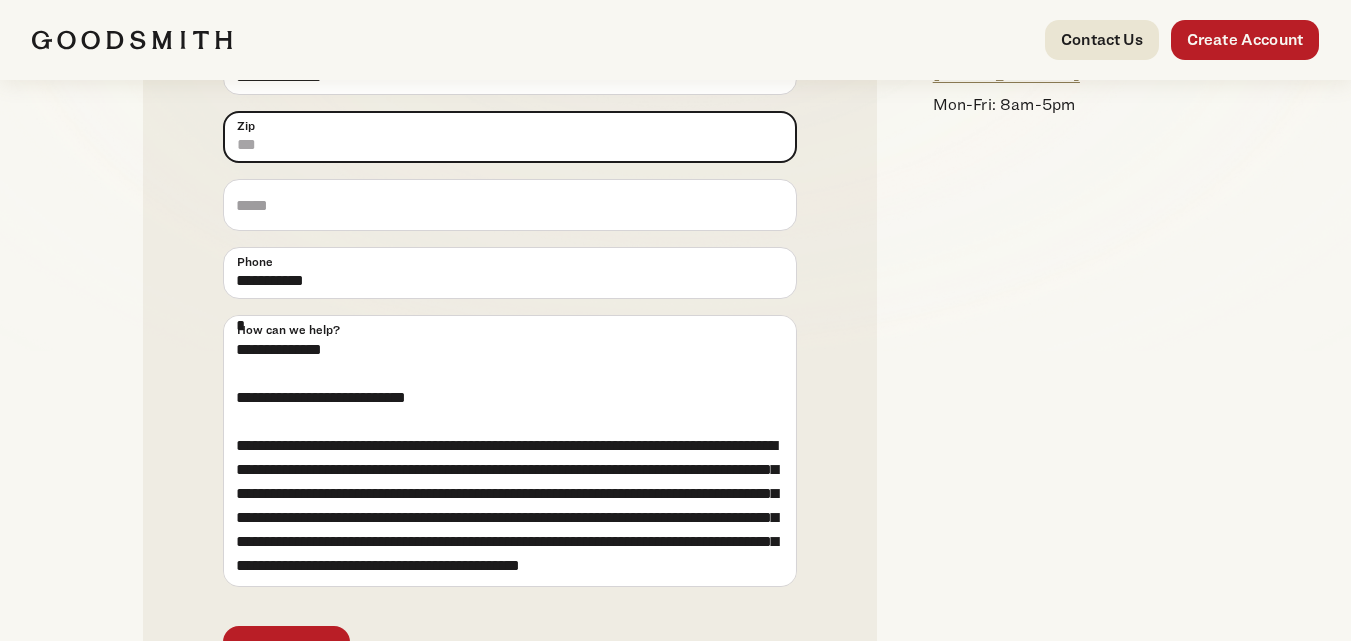 type on "******" 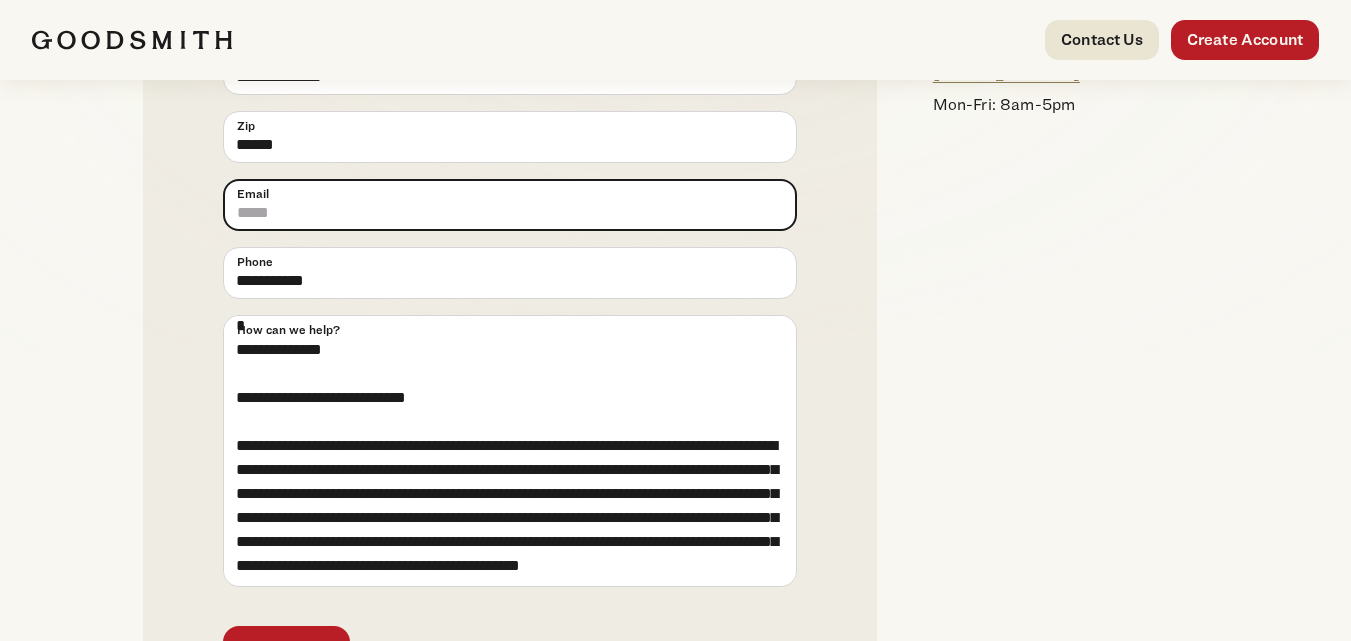 type on "**********" 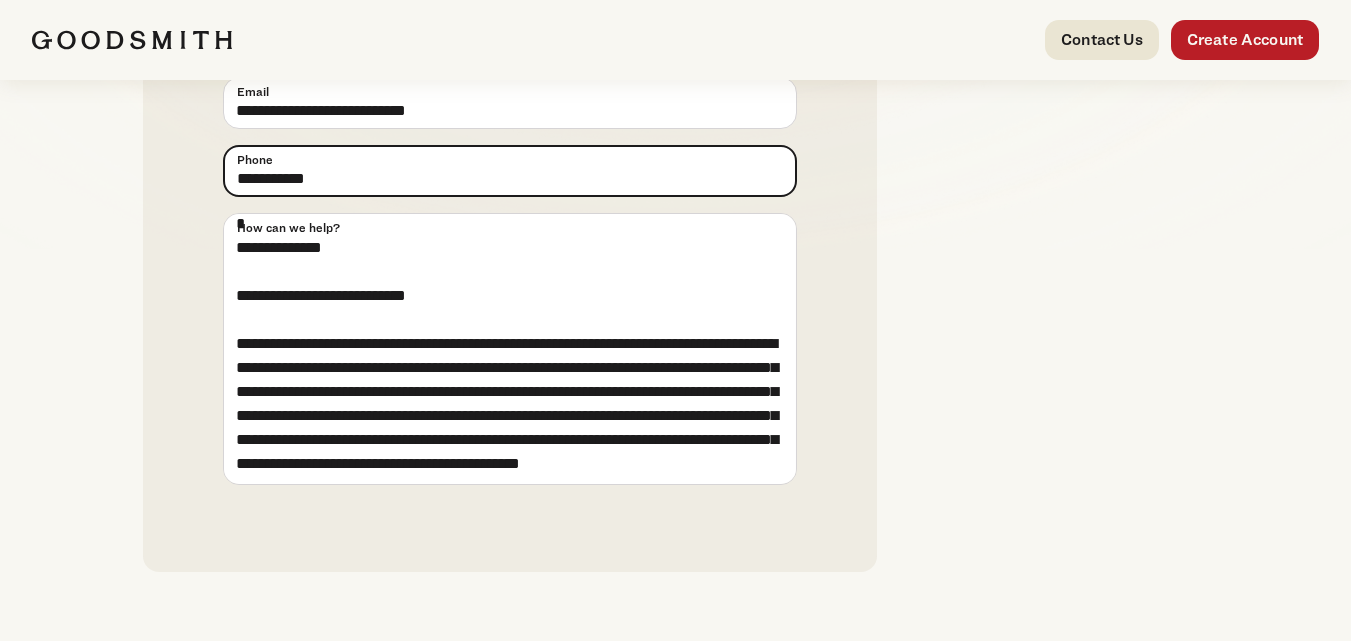 scroll, scrollTop: 500, scrollLeft: 0, axis: vertical 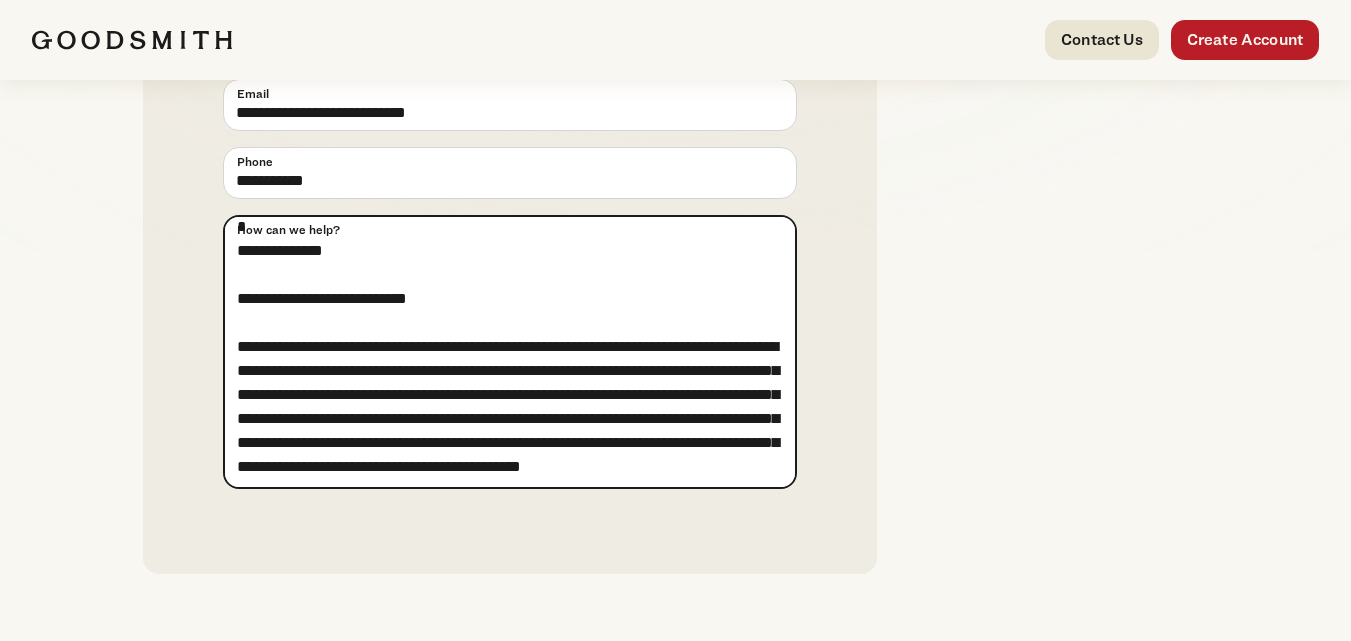 drag, startPoint x: 689, startPoint y: 458, endPoint x: 88, endPoint y: 283, distance: 625.9601 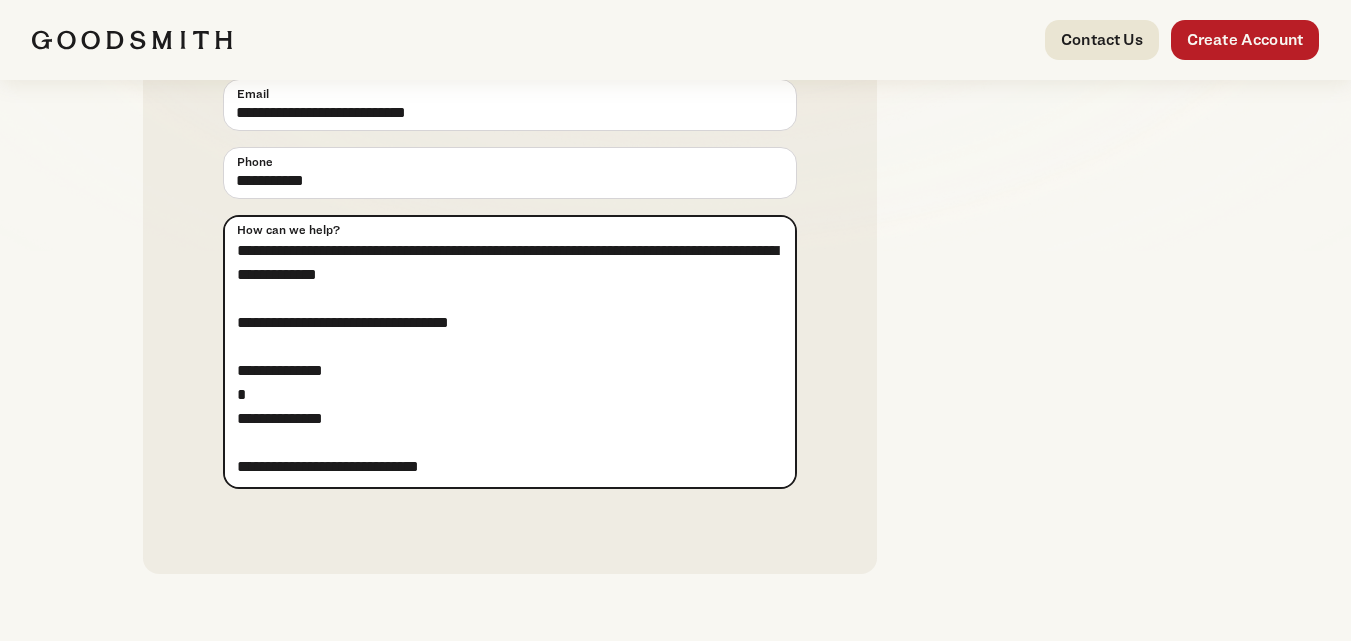 scroll, scrollTop: 888, scrollLeft: 0, axis: vertical 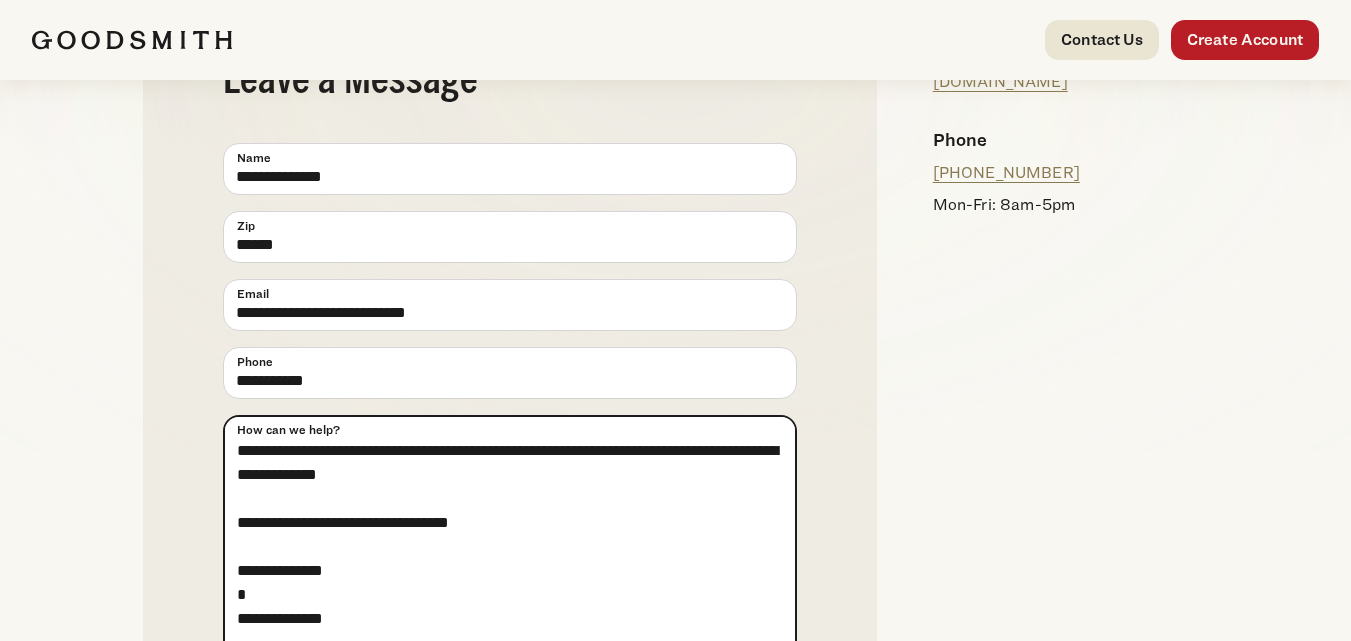 type on "**********" 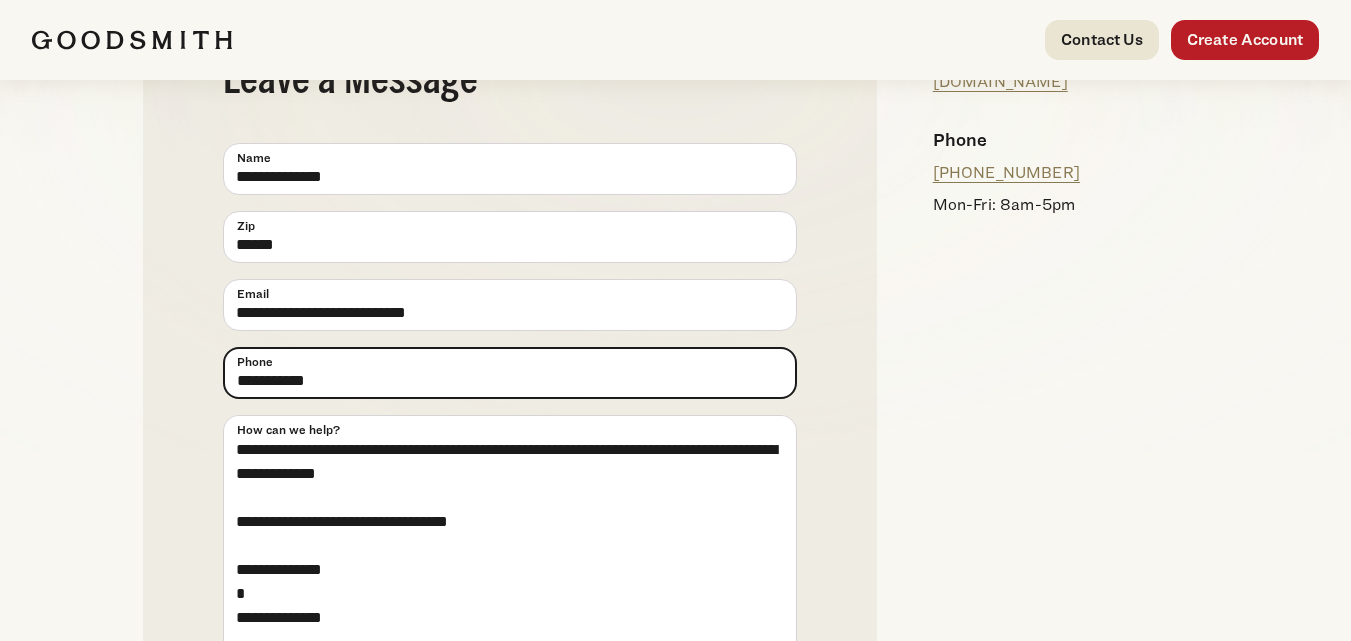 drag, startPoint x: 348, startPoint y: 384, endPoint x: 224, endPoint y: 385, distance: 124.004036 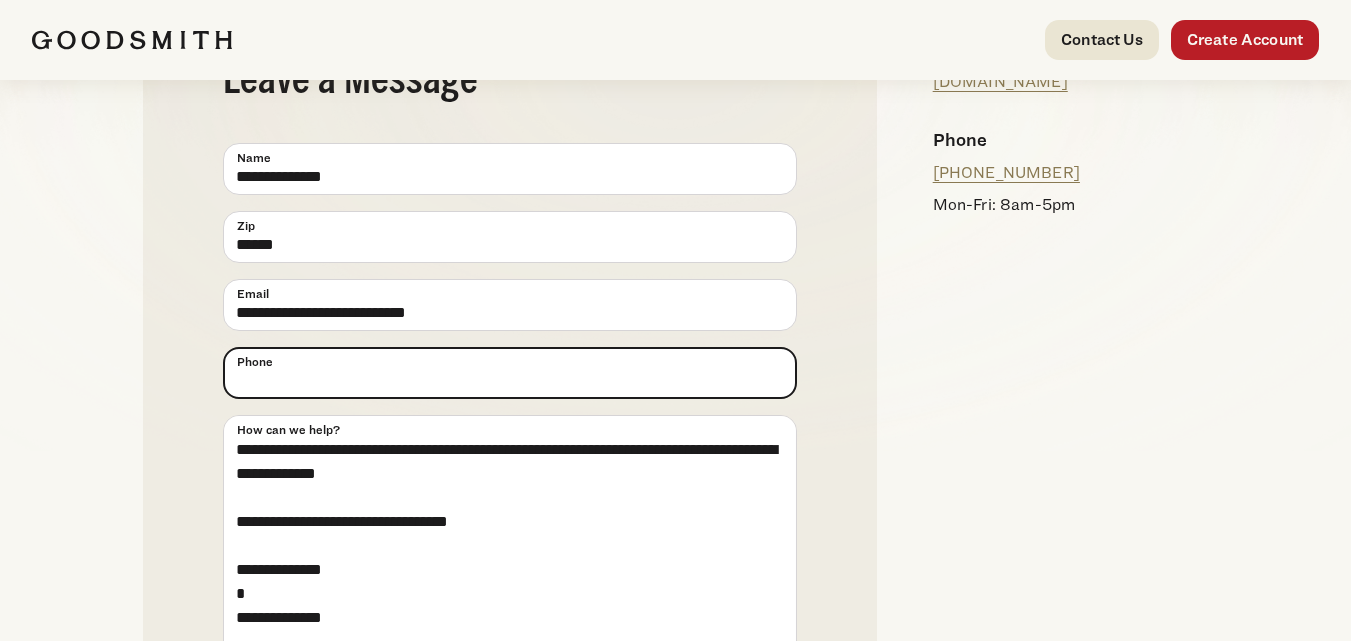 type 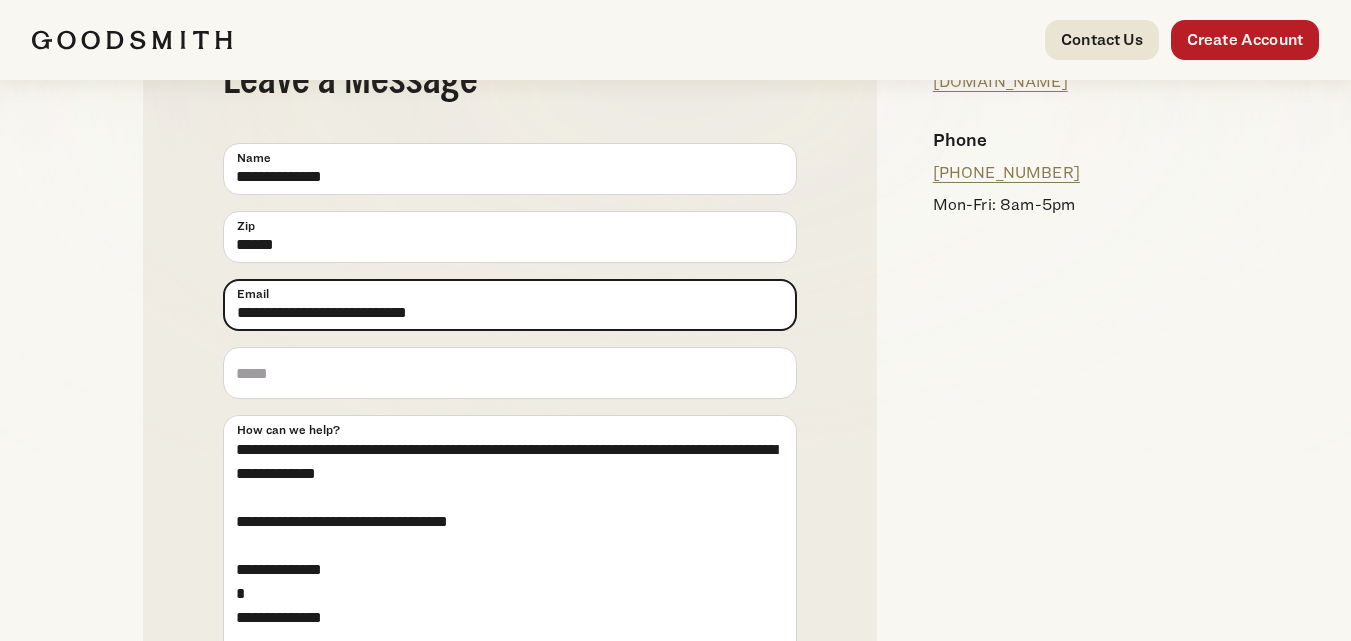 drag, startPoint x: 442, startPoint y: 305, endPoint x: 208, endPoint y: 314, distance: 234.17302 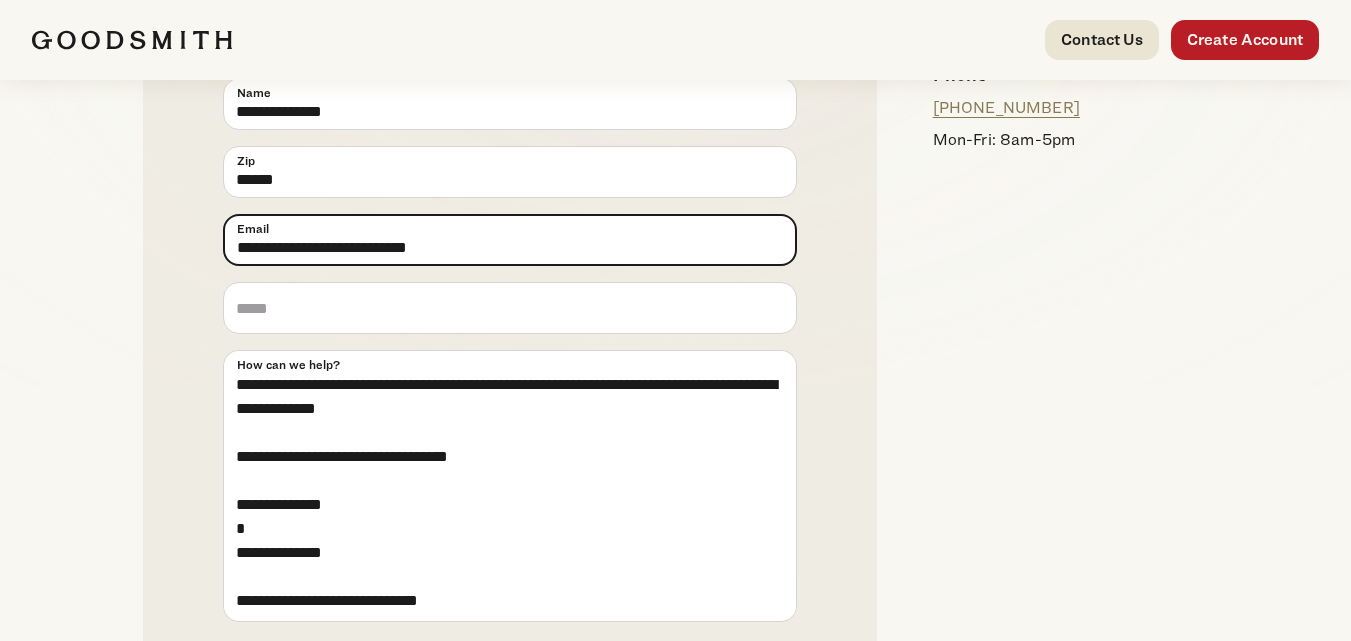 scroll, scrollTop: 400, scrollLeft: 0, axis: vertical 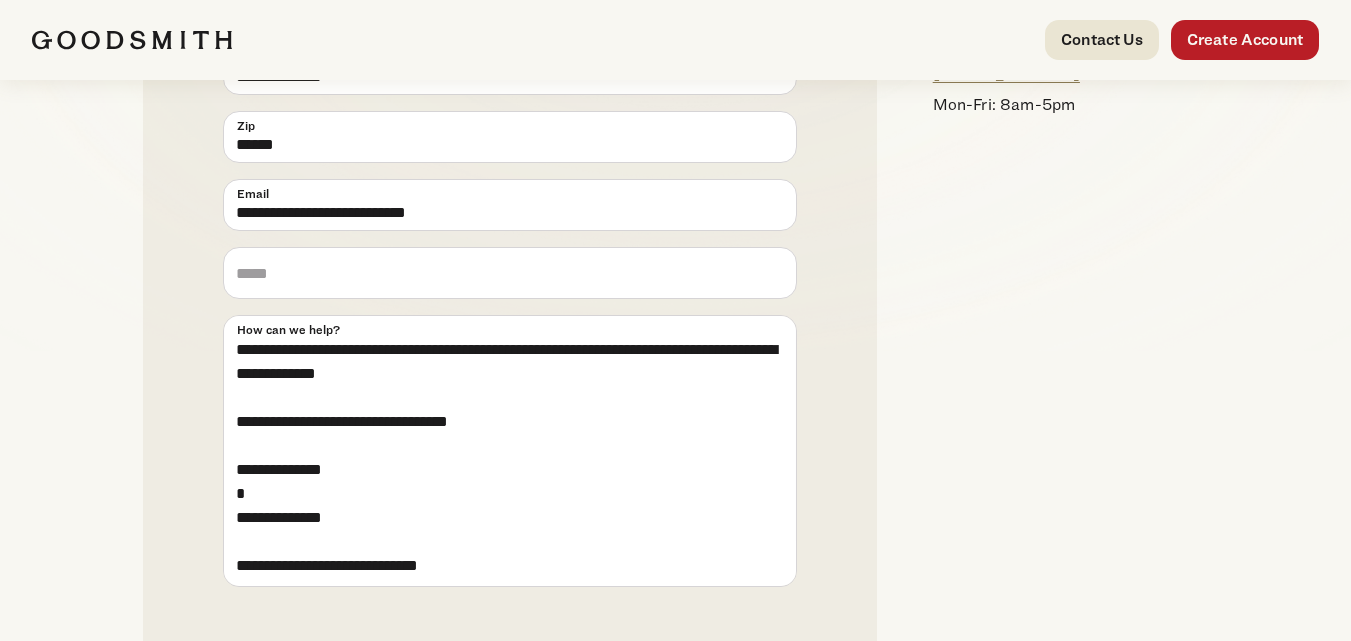 click on "**********" at bounding box center (510, 284) 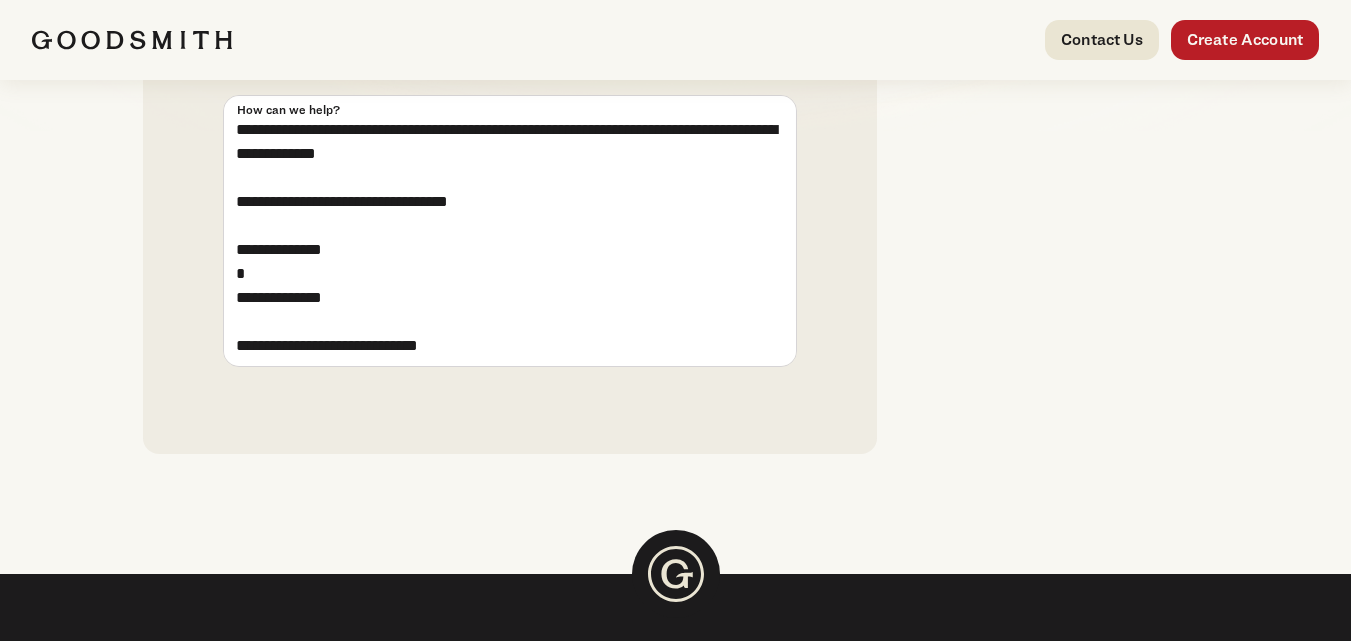 scroll, scrollTop: 700, scrollLeft: 0, axis: vertical 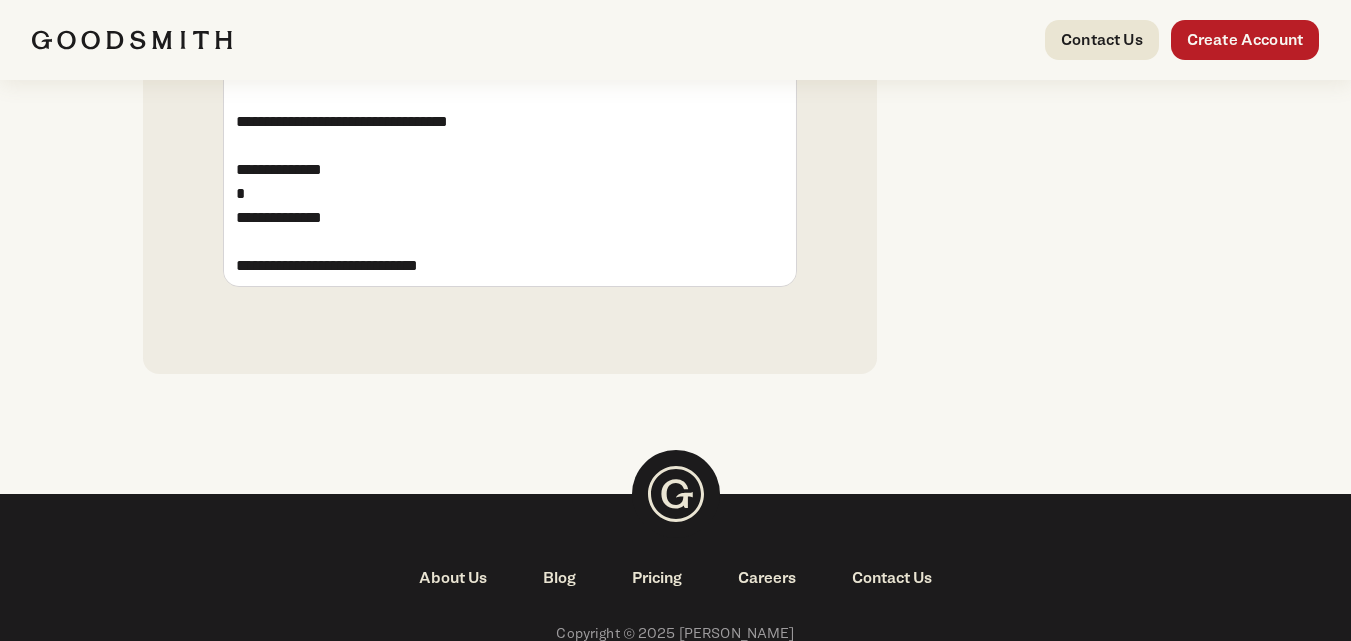 click on "**********" at bounding box center (510, 34) 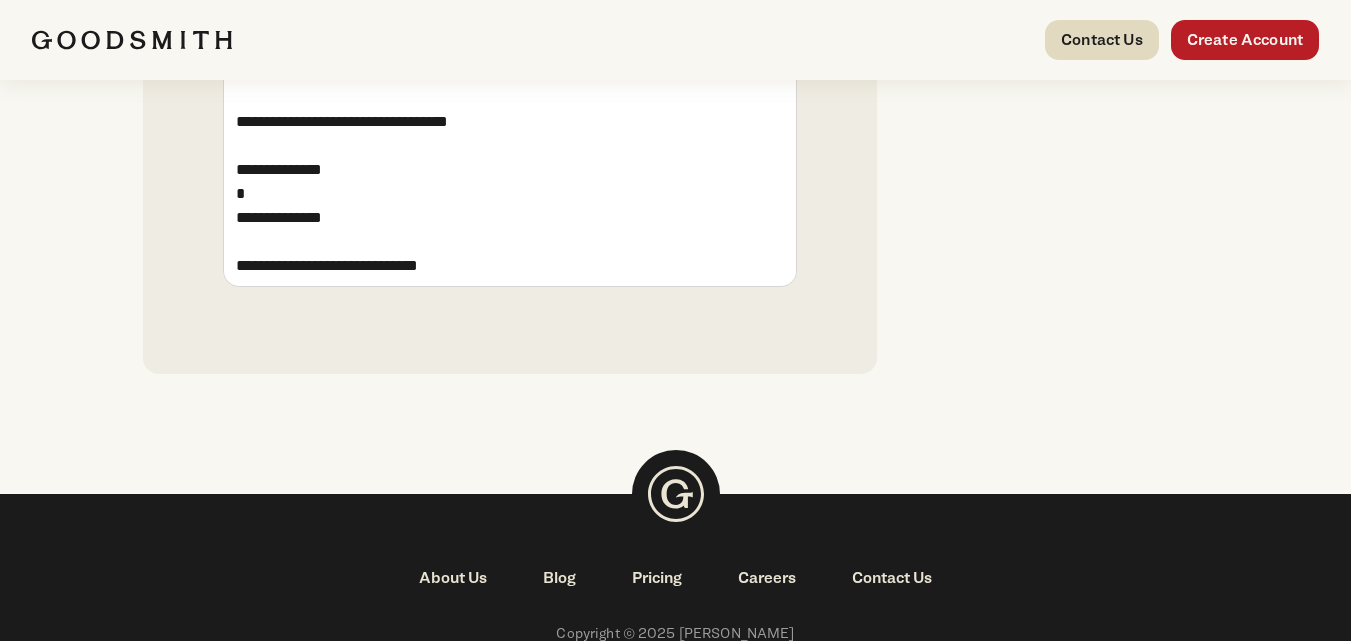 click on "Contact Us" at bounding box center [1102, 40] 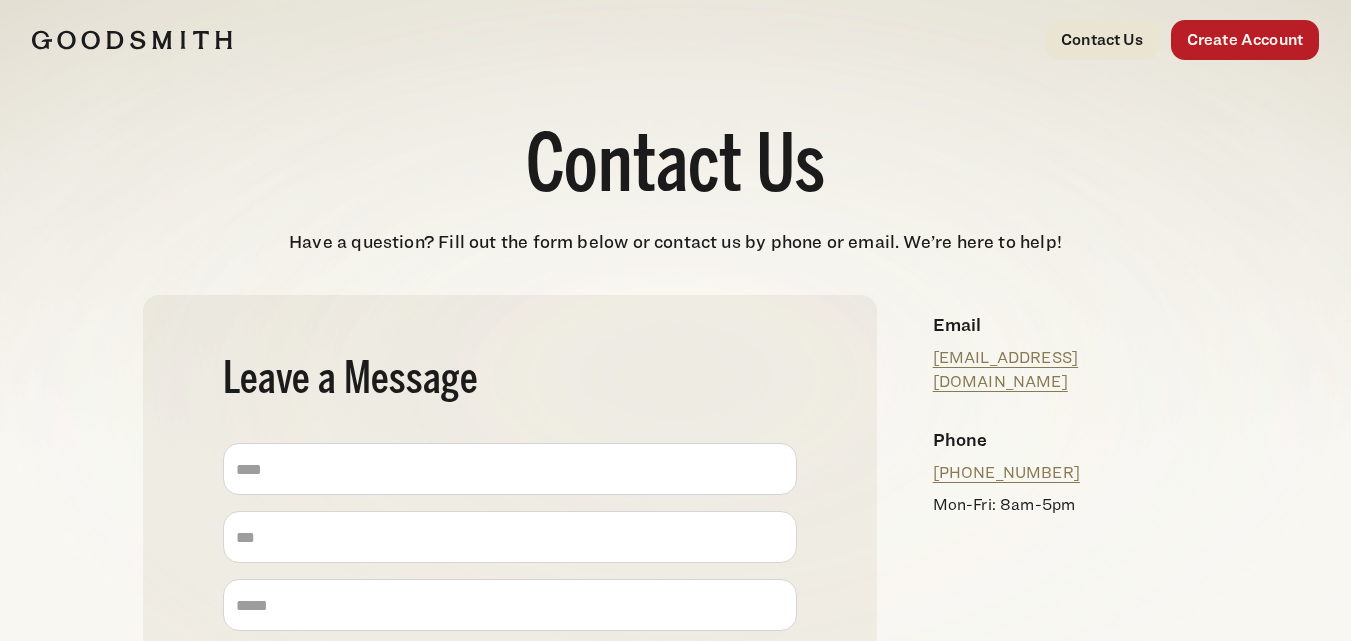 scroll, scrollTop: 0, scrollLeft: 0, axis: both 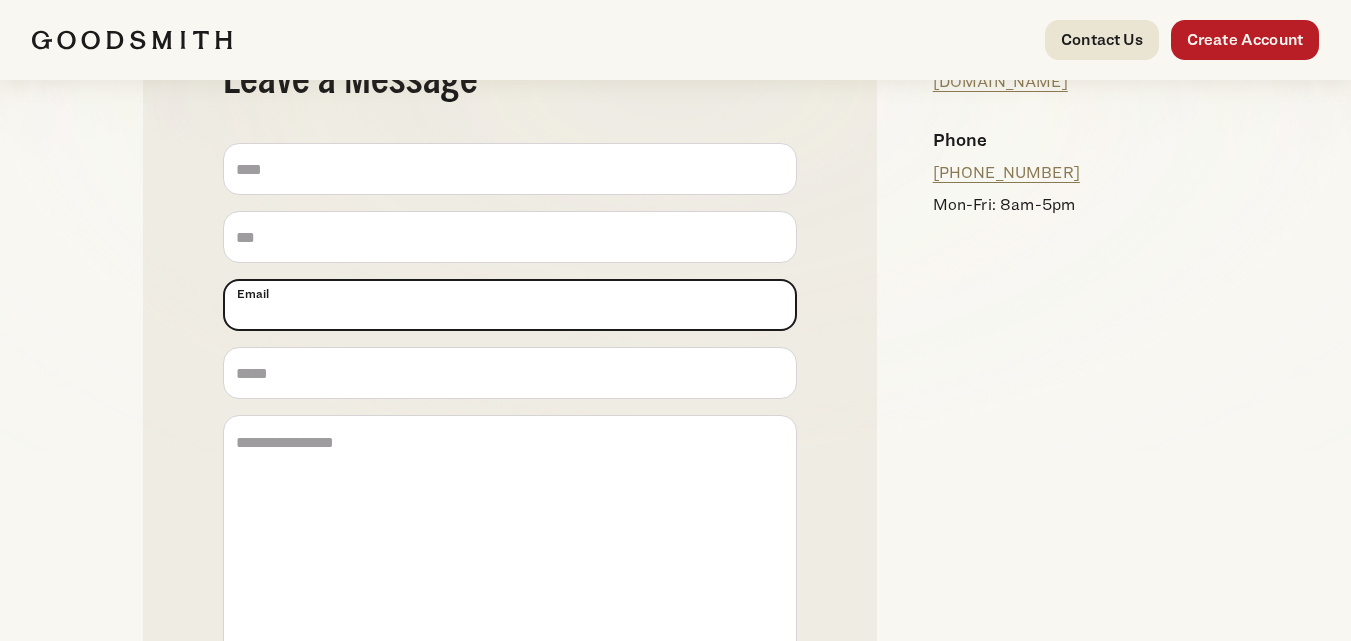 click on "Email (Required)" at bounding box center (510, 305) 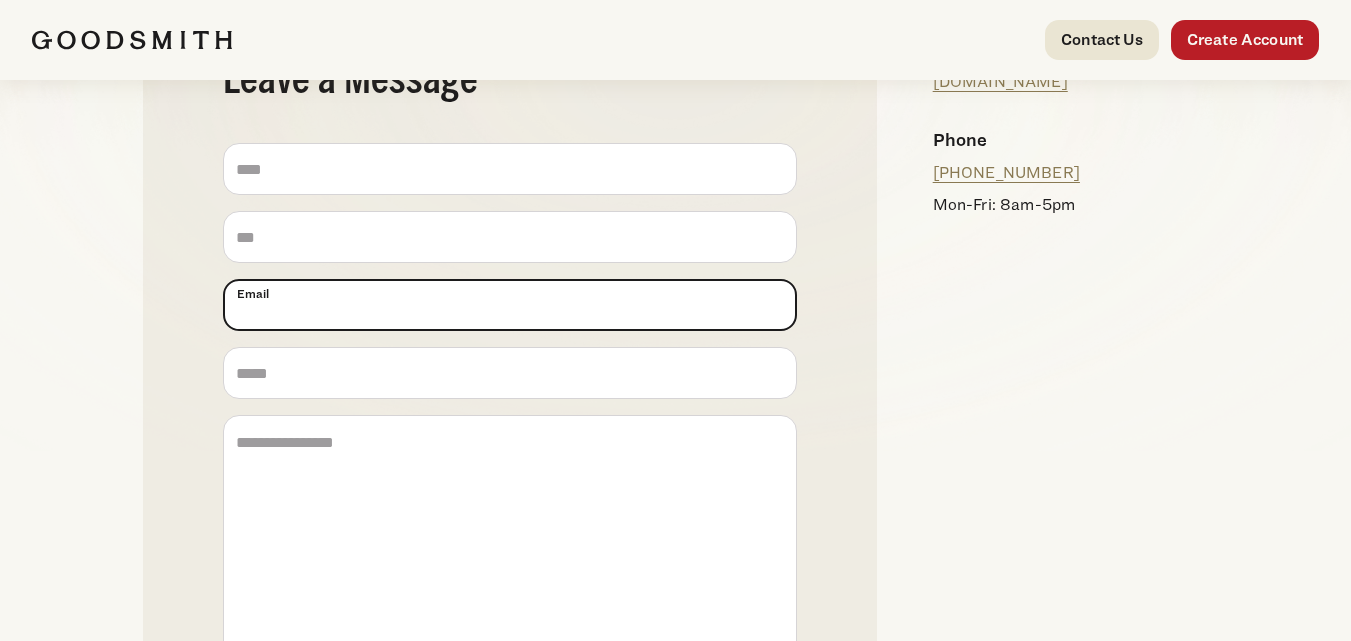 type on "**********" 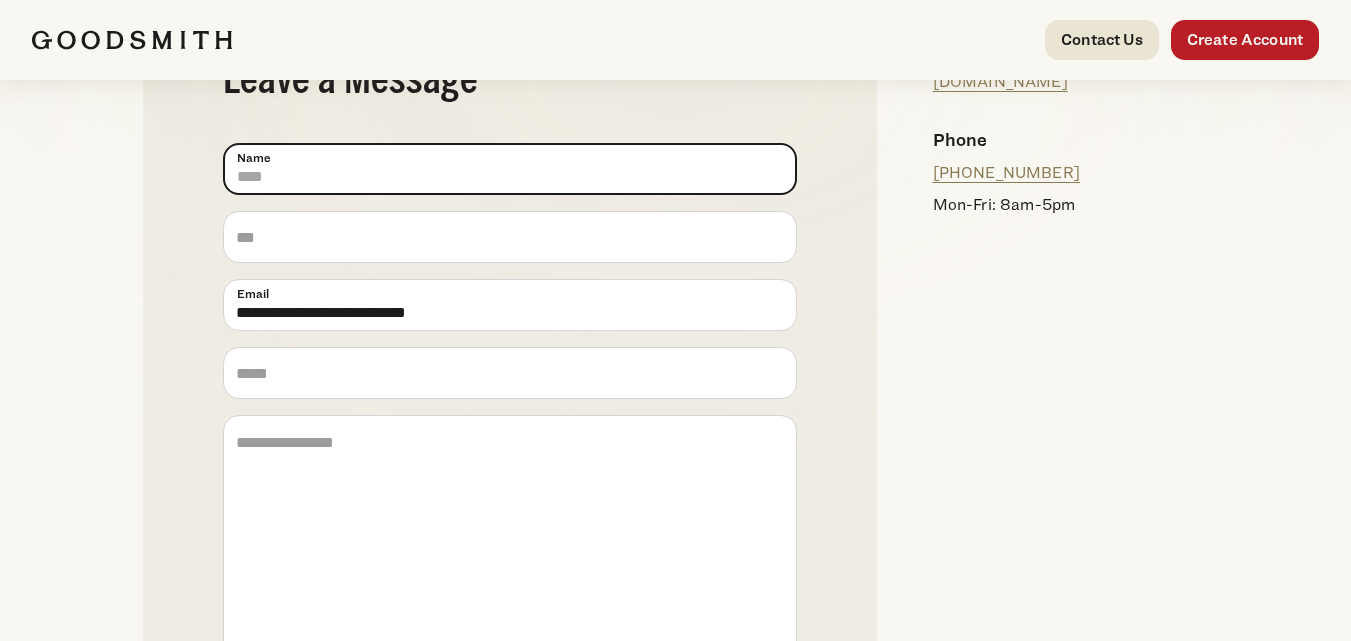 type on "**********" 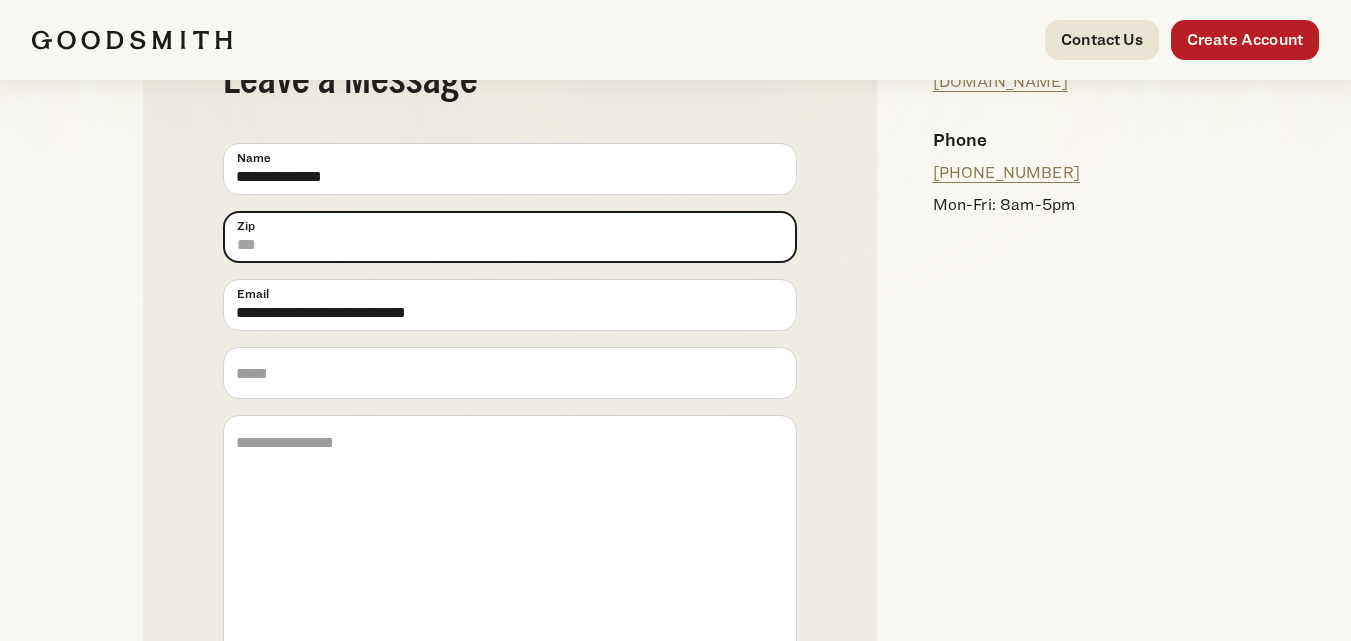 type on "******" 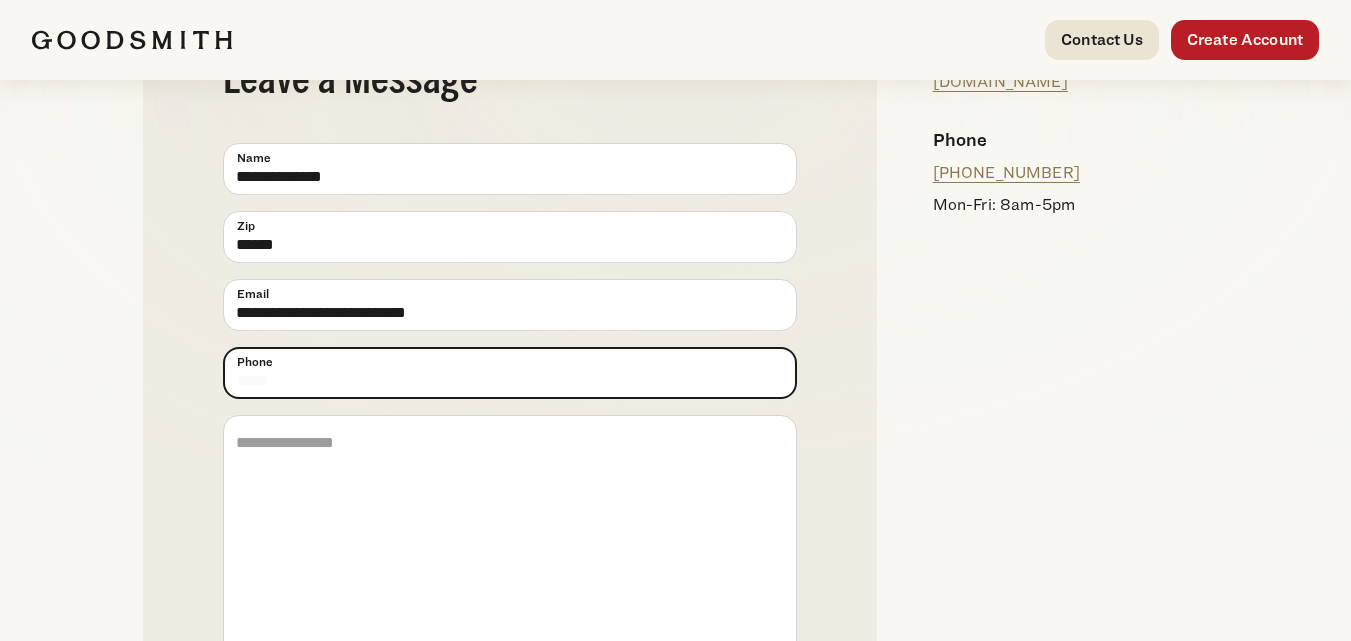type on "**********" 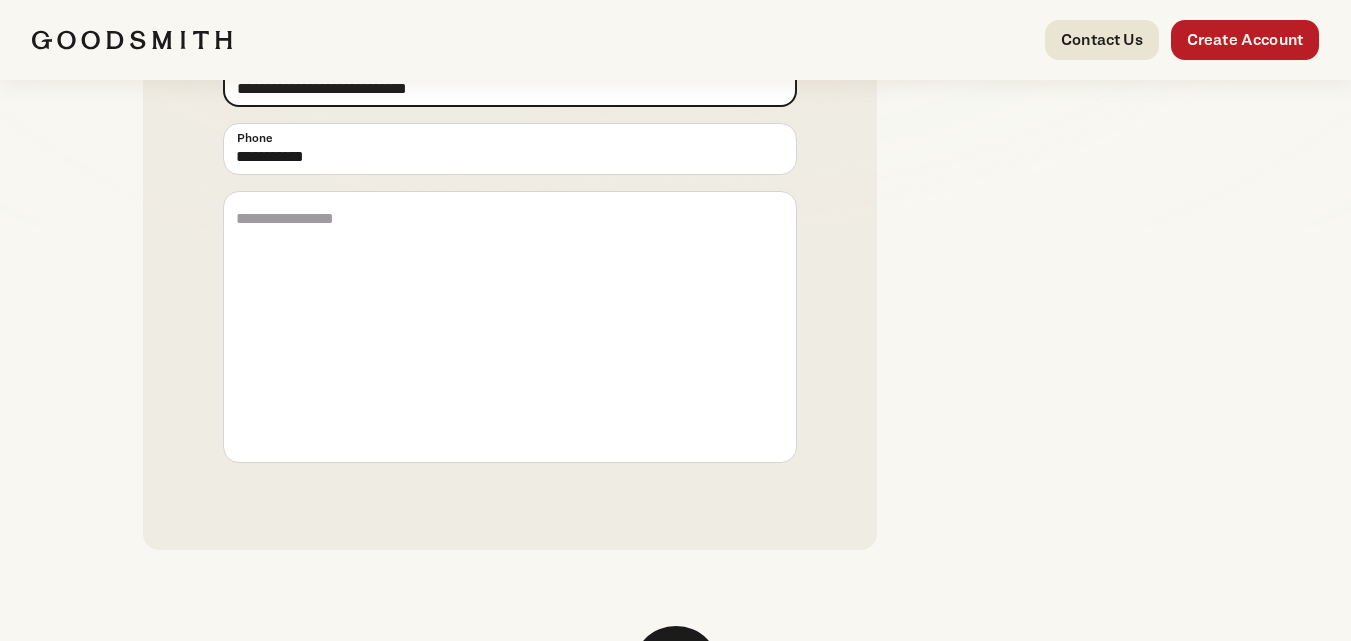scroll, scrollTop: 300, scrollLeft: 0, axis: vertical 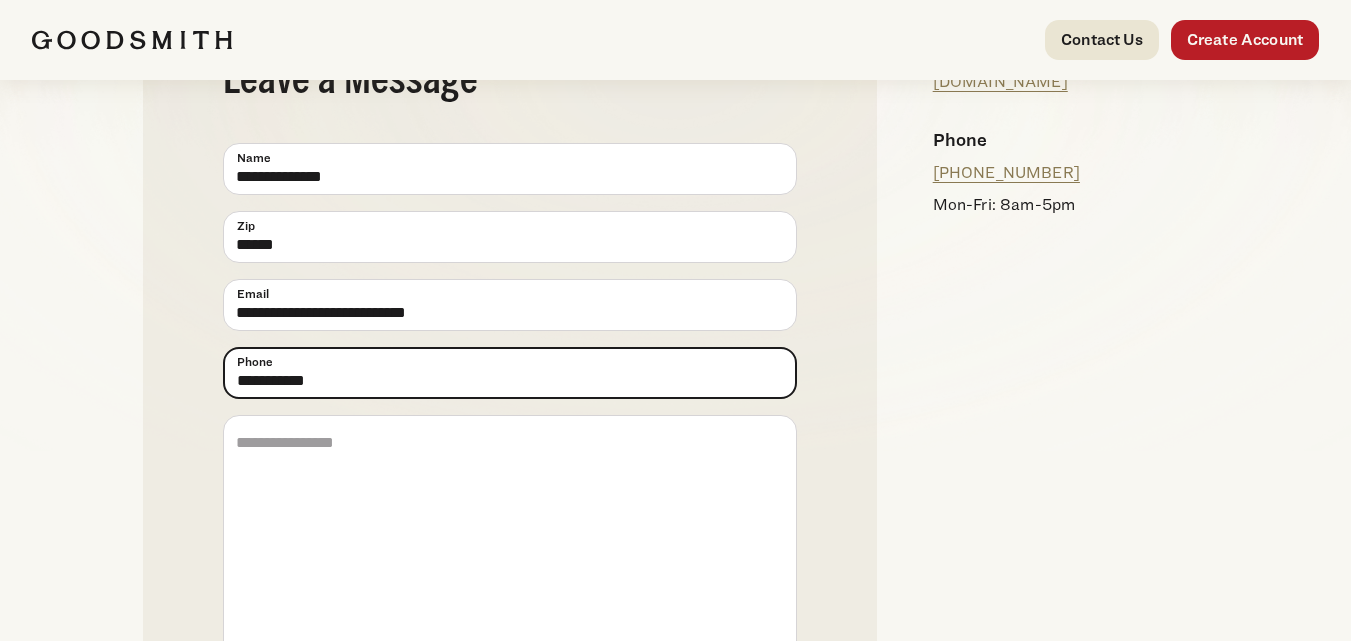 drag, startPoint x: 360, startPoint y: 377, endPoint x: 201, endPoint y: 376, distance: 159.00314 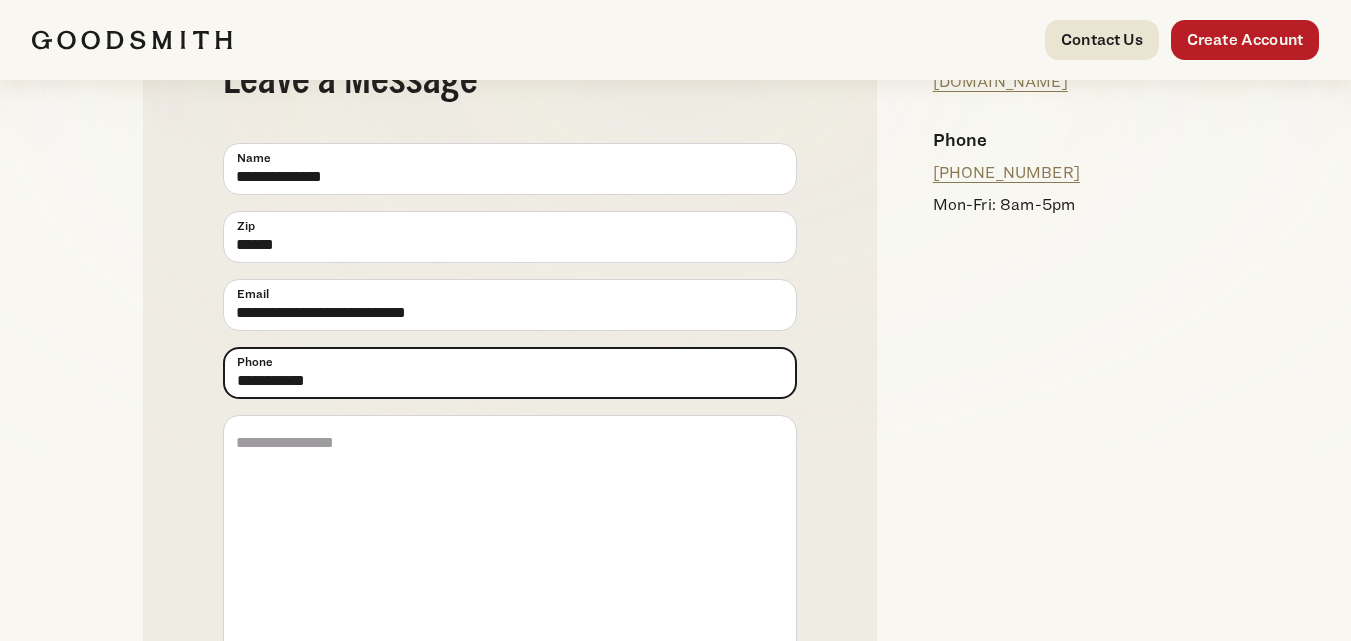 click on "**********" at bounding box center (510, 384) 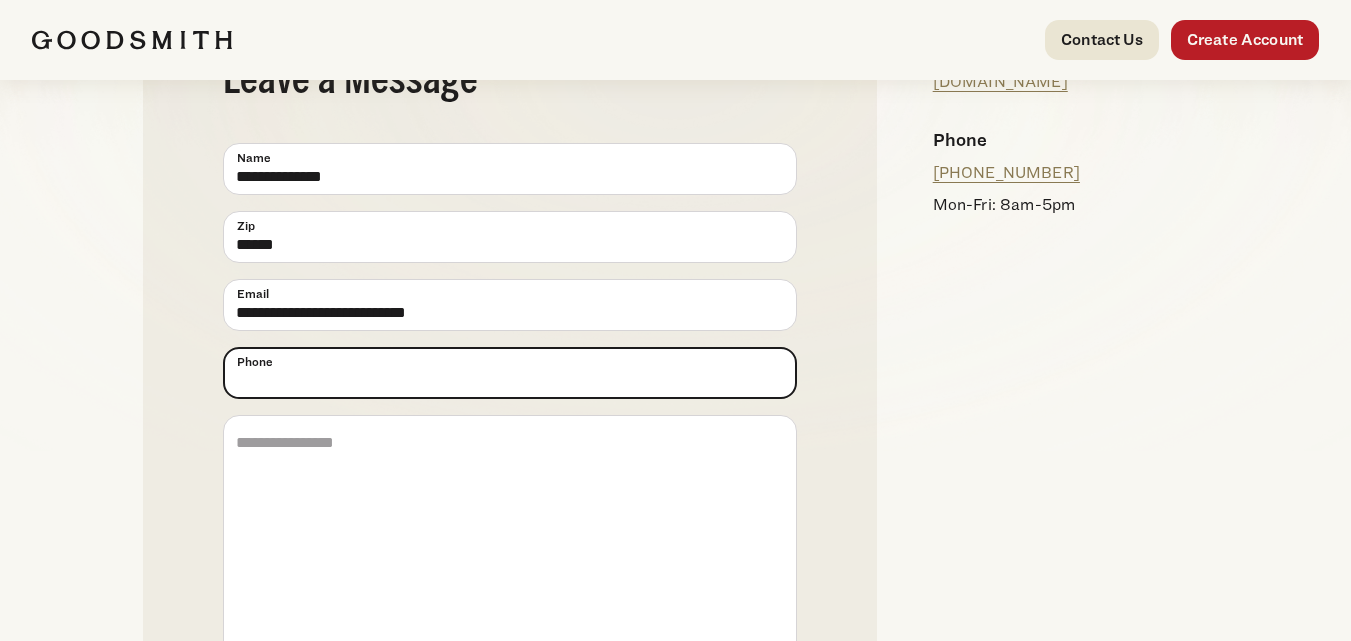 type 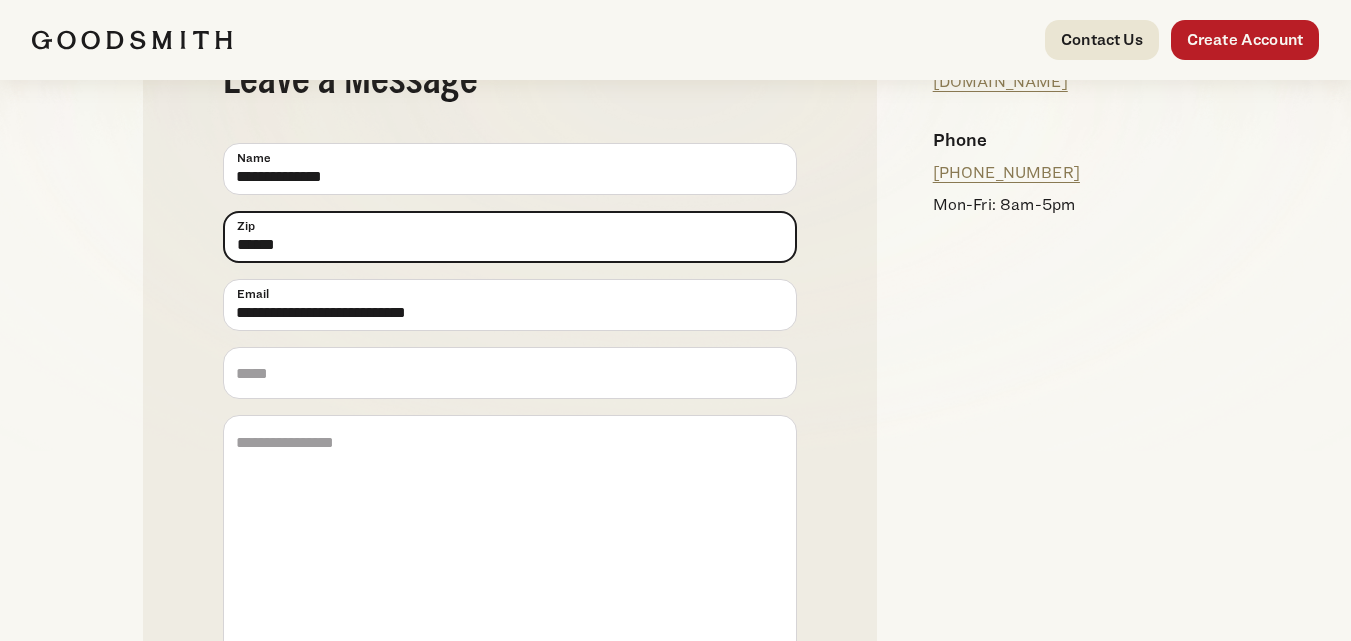 drag, startPoint x: 313, startPoint y: 255, endPoint x: 199, endPoint y: 260, distance: 114.1096 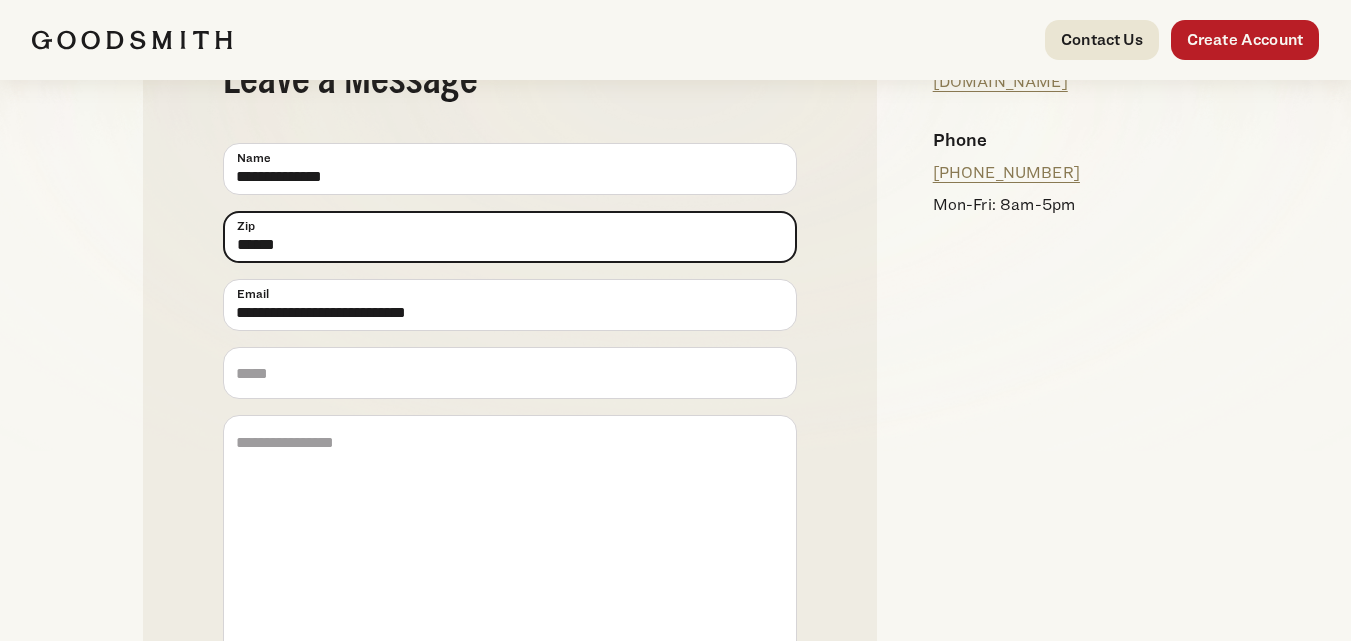 click on "**********" at bounding box center (510, 384) 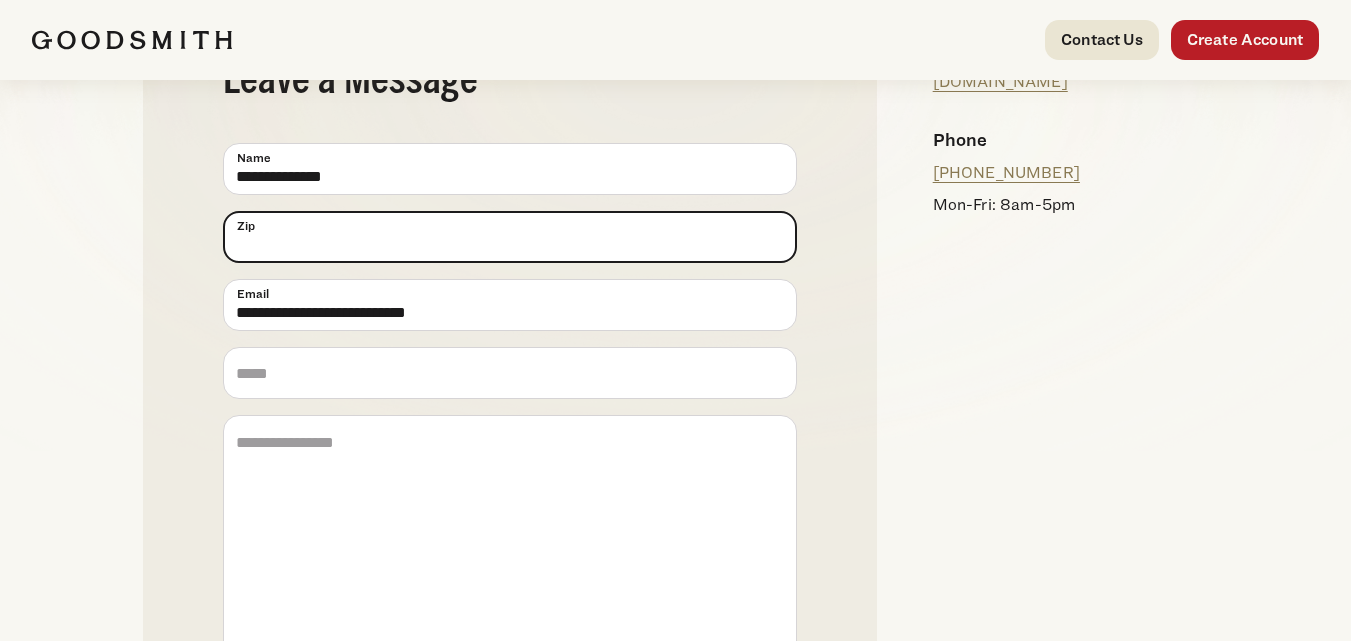 type 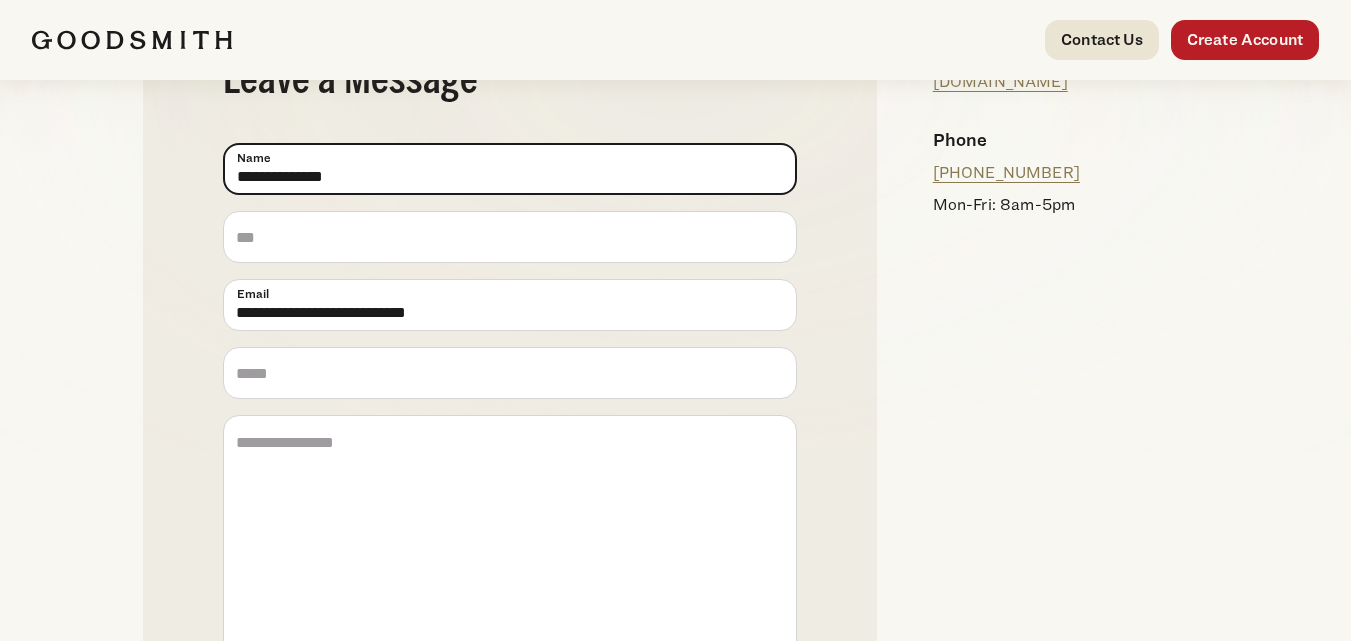 drag, startPoint x: 377, startPoint y: 180, endPoint x: 186, endPoint y: 187, distance: 191.12823 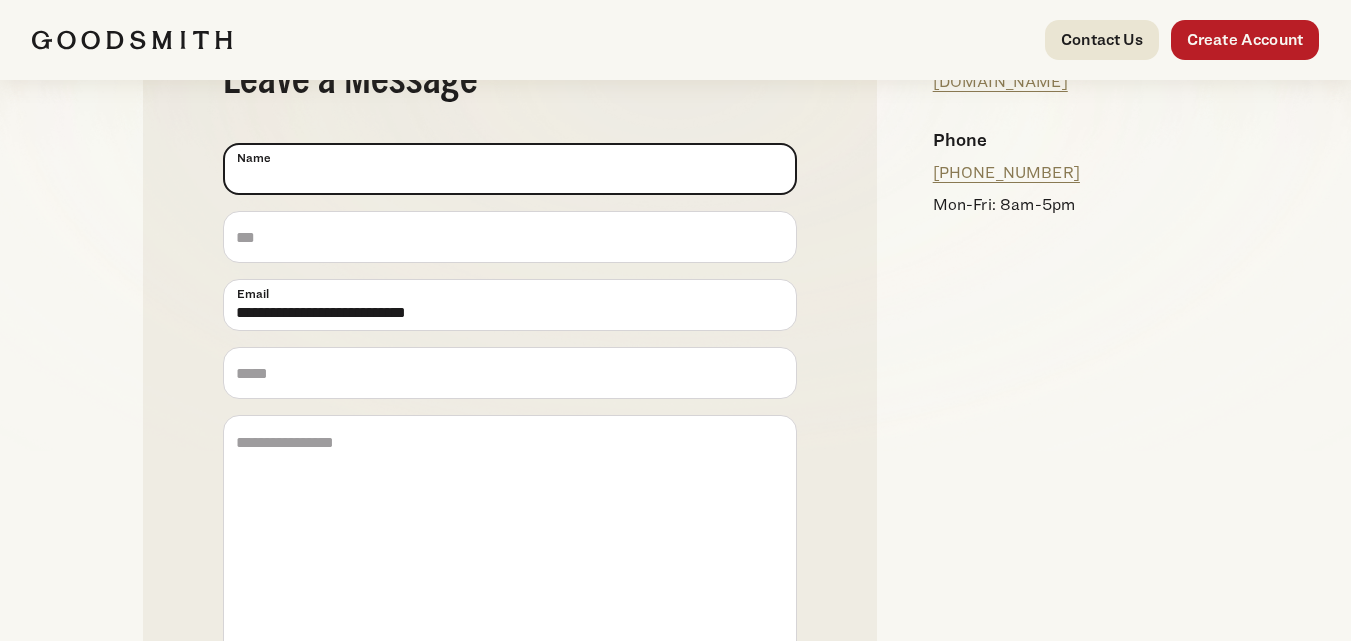 type 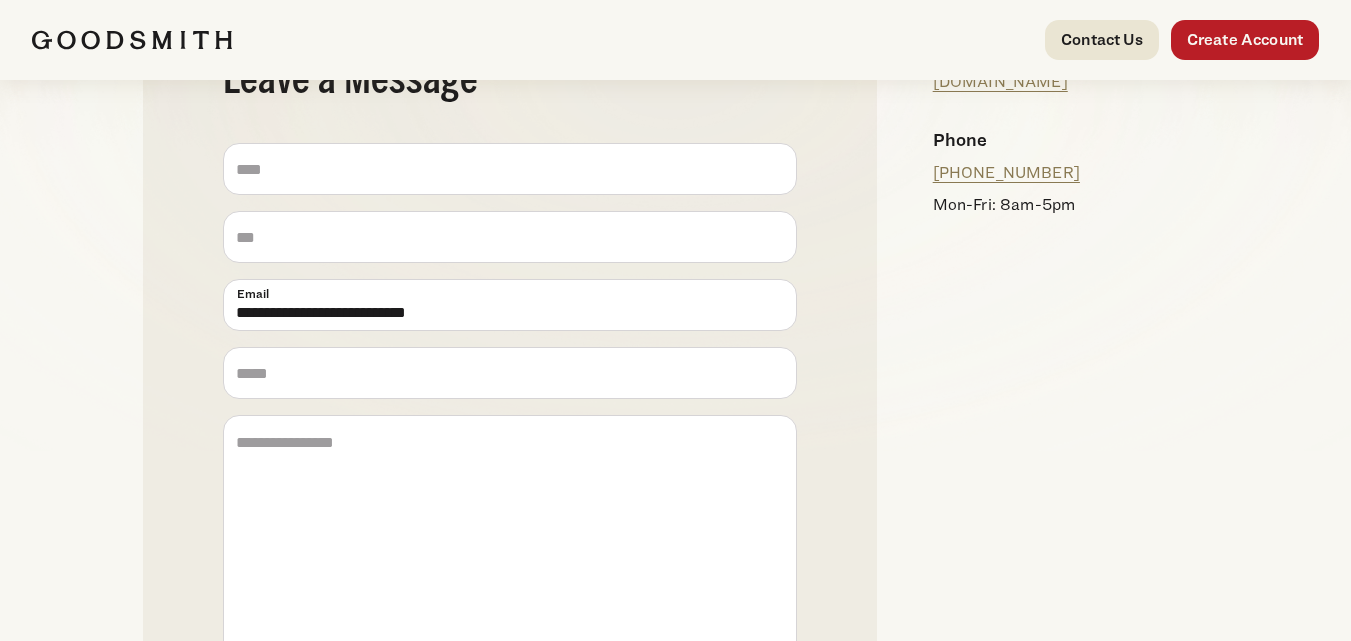 click on "**********" at bounding box center (510, 409) 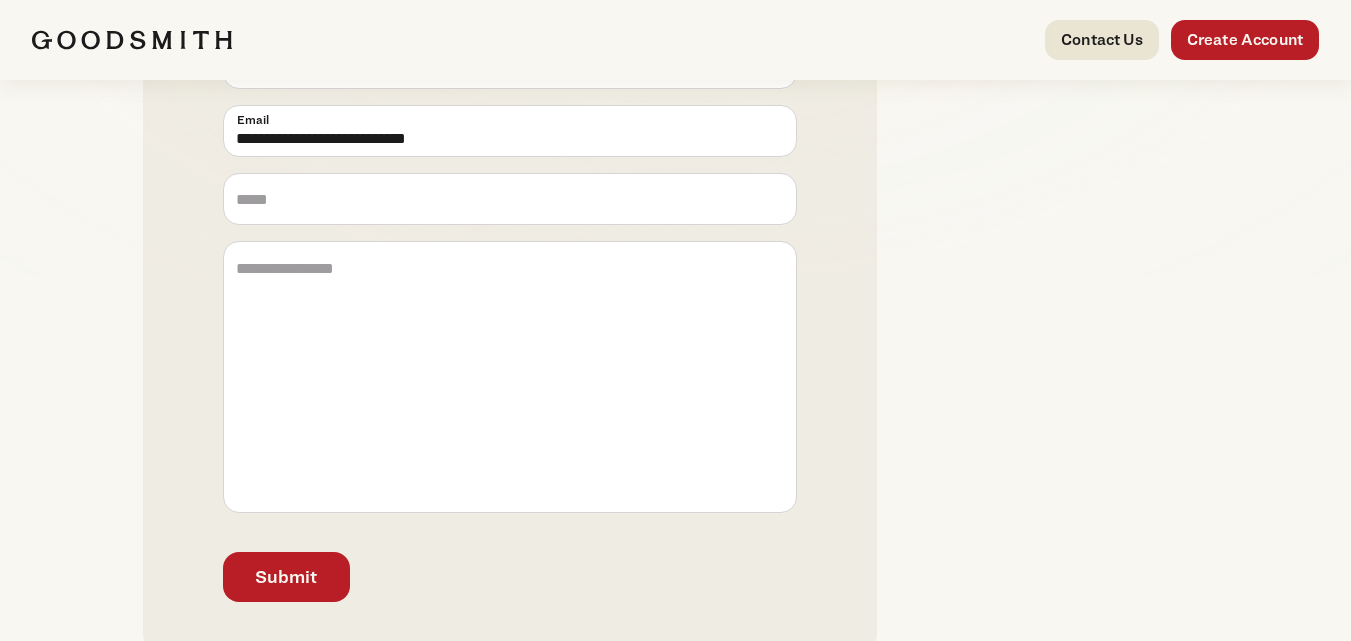 scroll, scrollTop: 500, scrollLeft: 0, axis: vertical 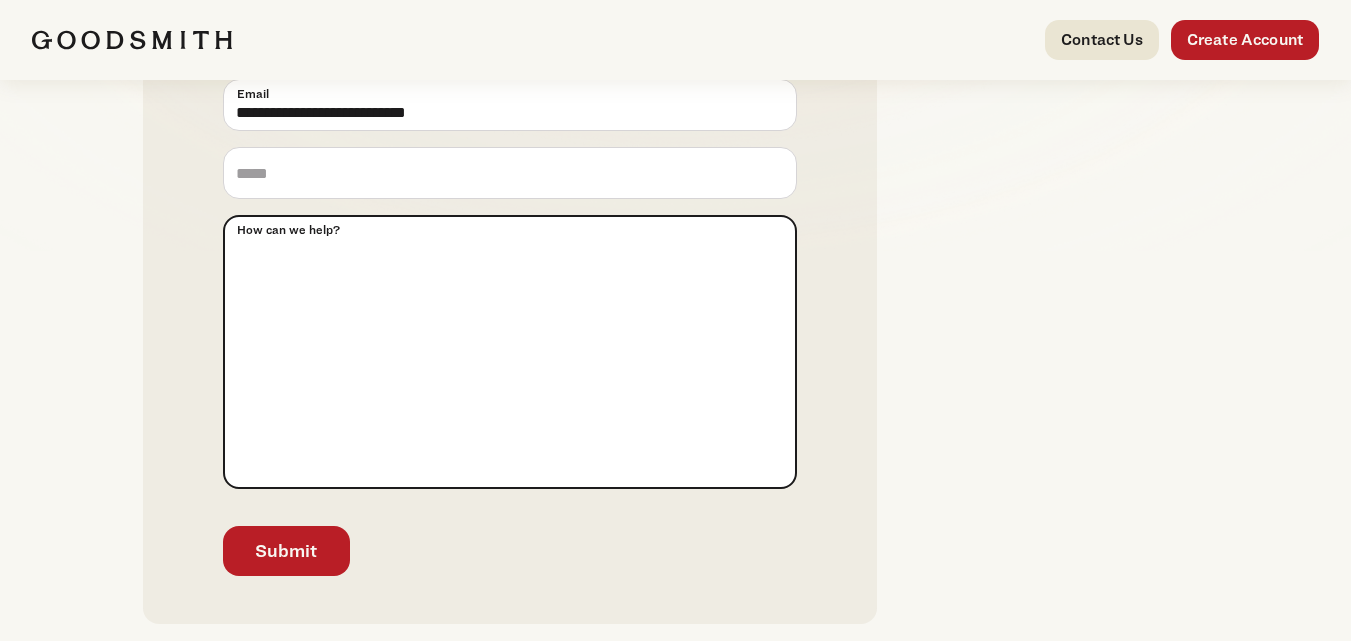 click on "How can we help?" at bounding box center [510, 352] 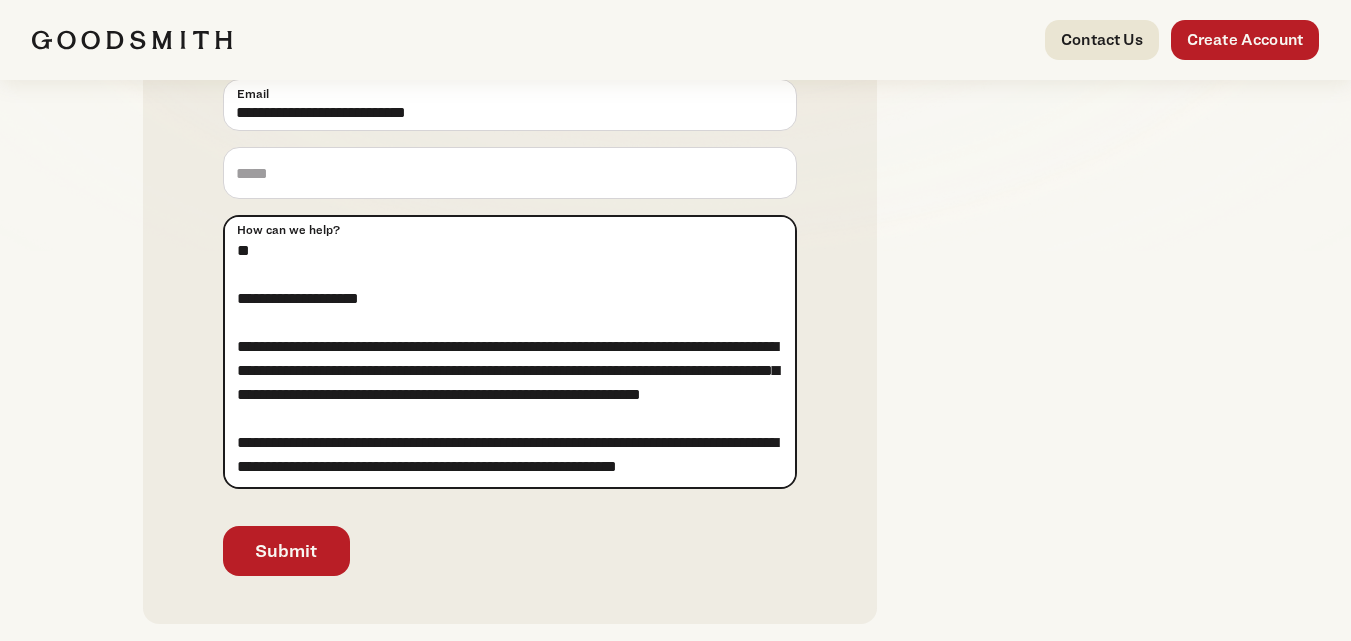 scroll, scrollTop: 1045, scrollLeft: 0, axis: vertical 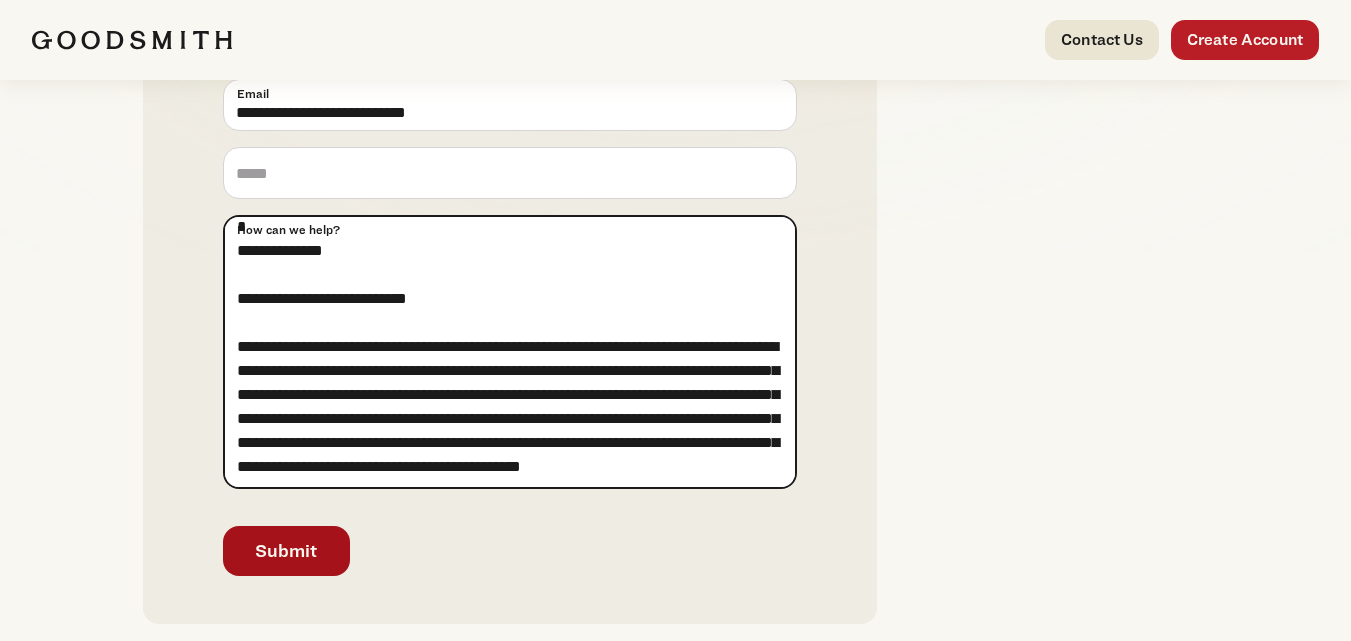 type on "**********" 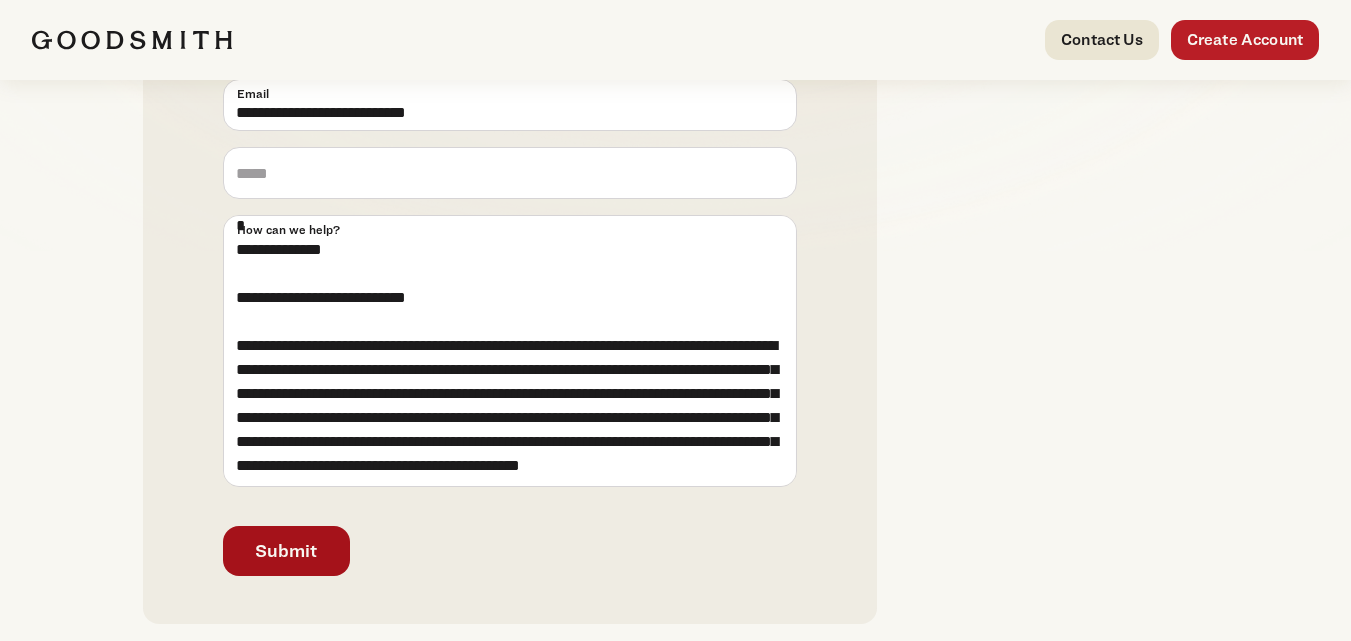 click on "Submit" at bounding box center (286, 551) 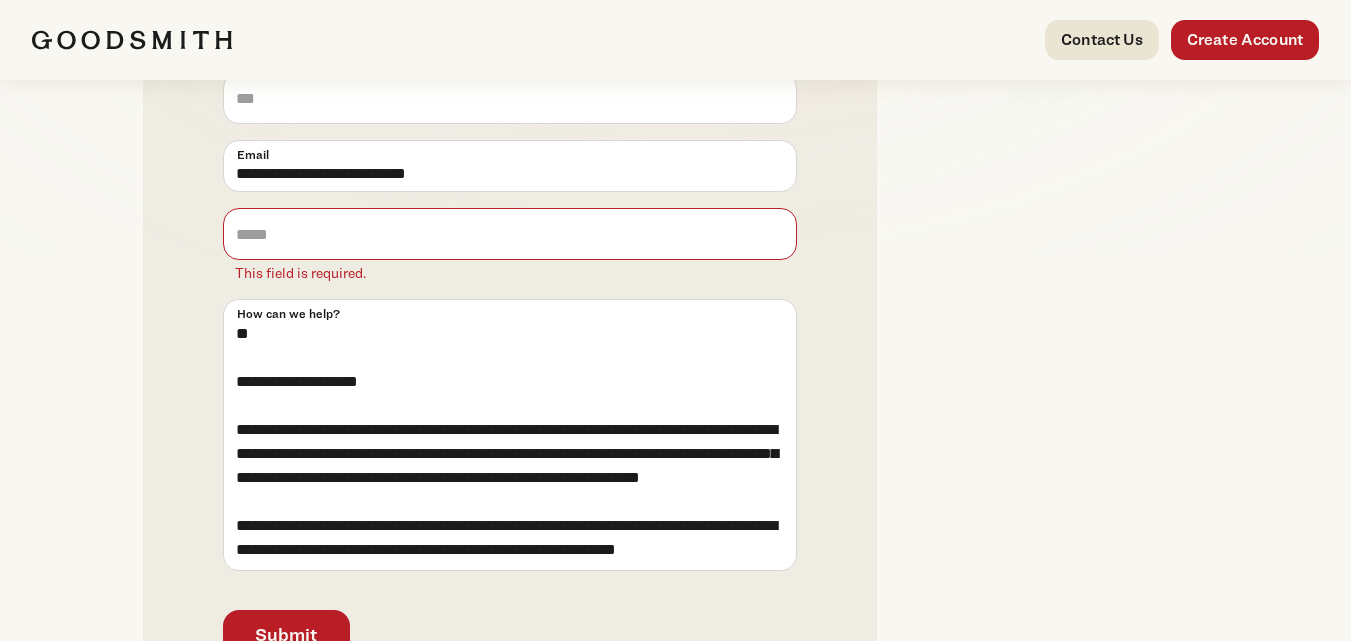 scroll, scrollTop: 243, scrollLeft: 0, axis: vertical 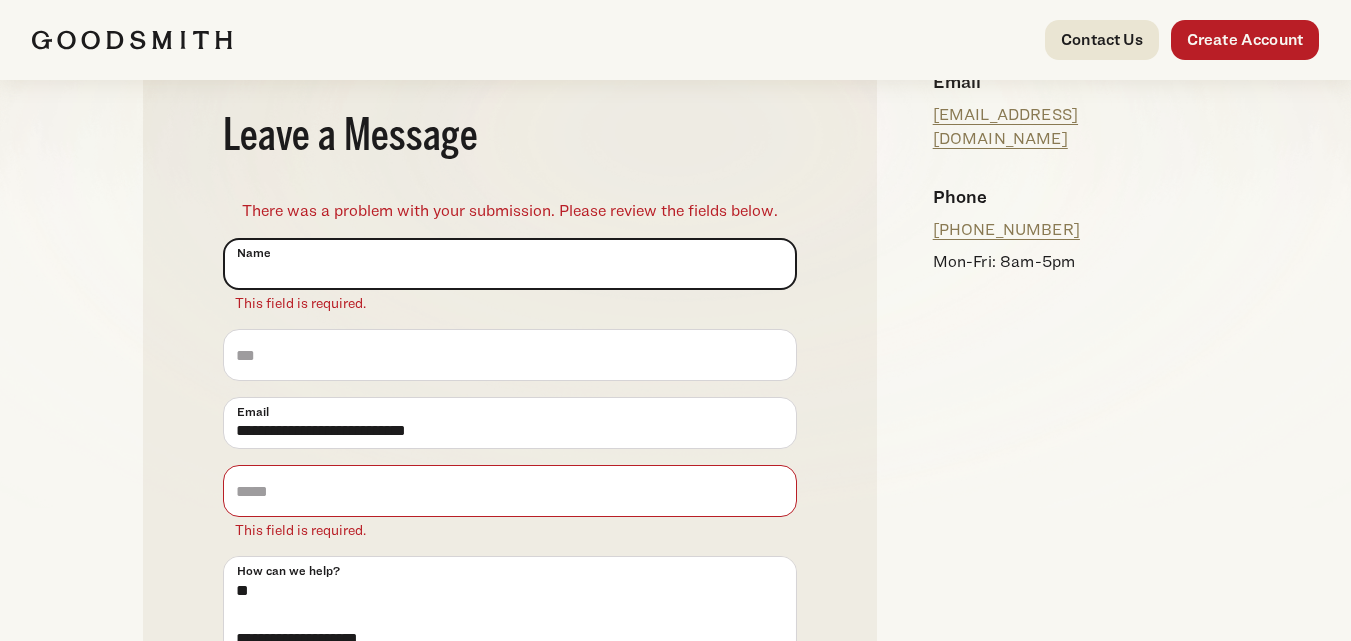 click on "Name (Required)" at bounding box center (510, 264) 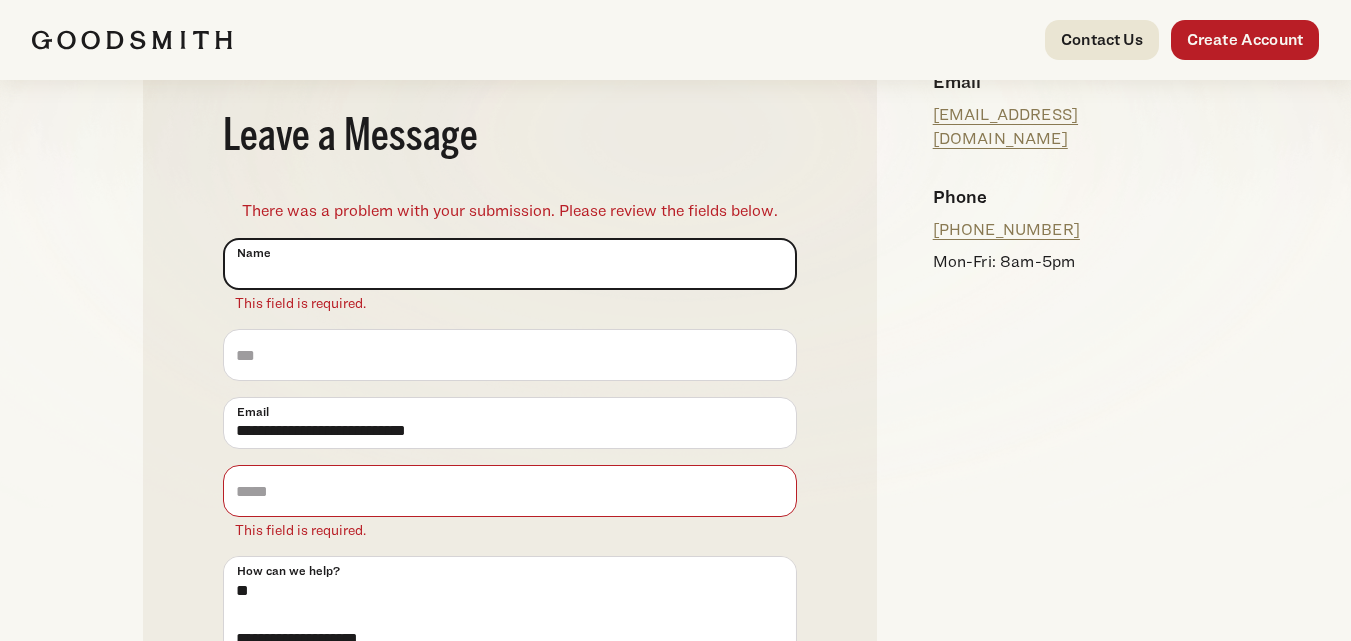 type on "**********" 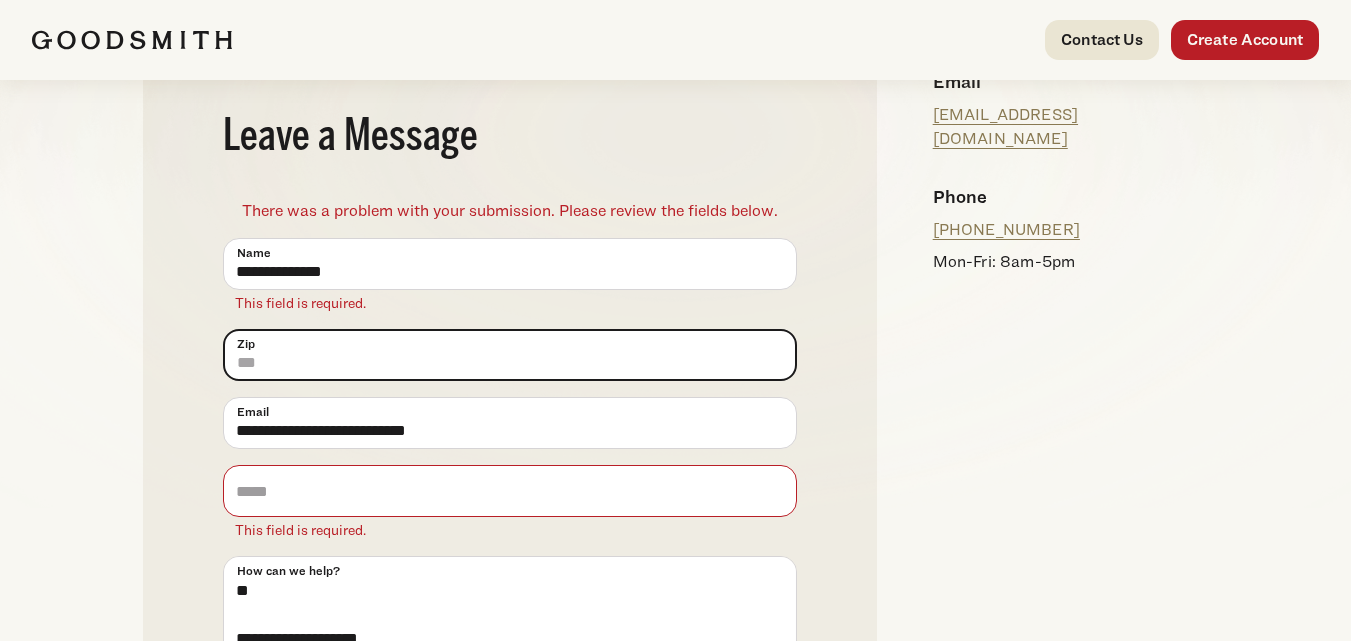 type on "******" 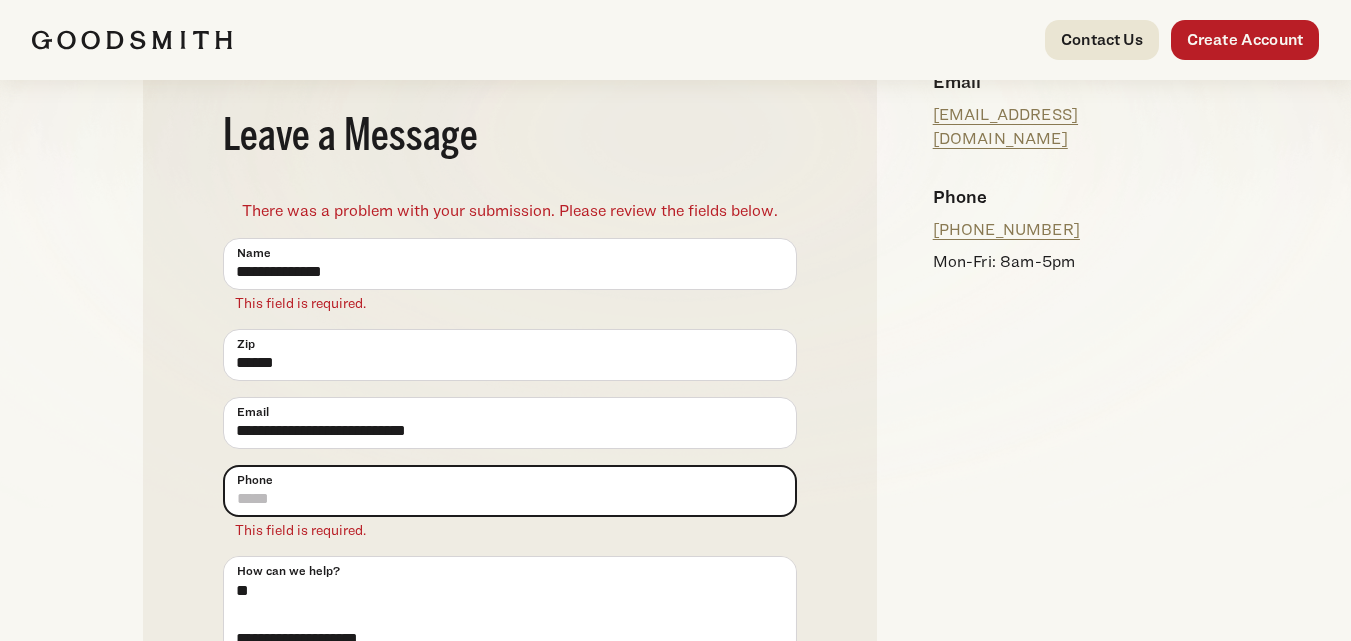 type on "**********" 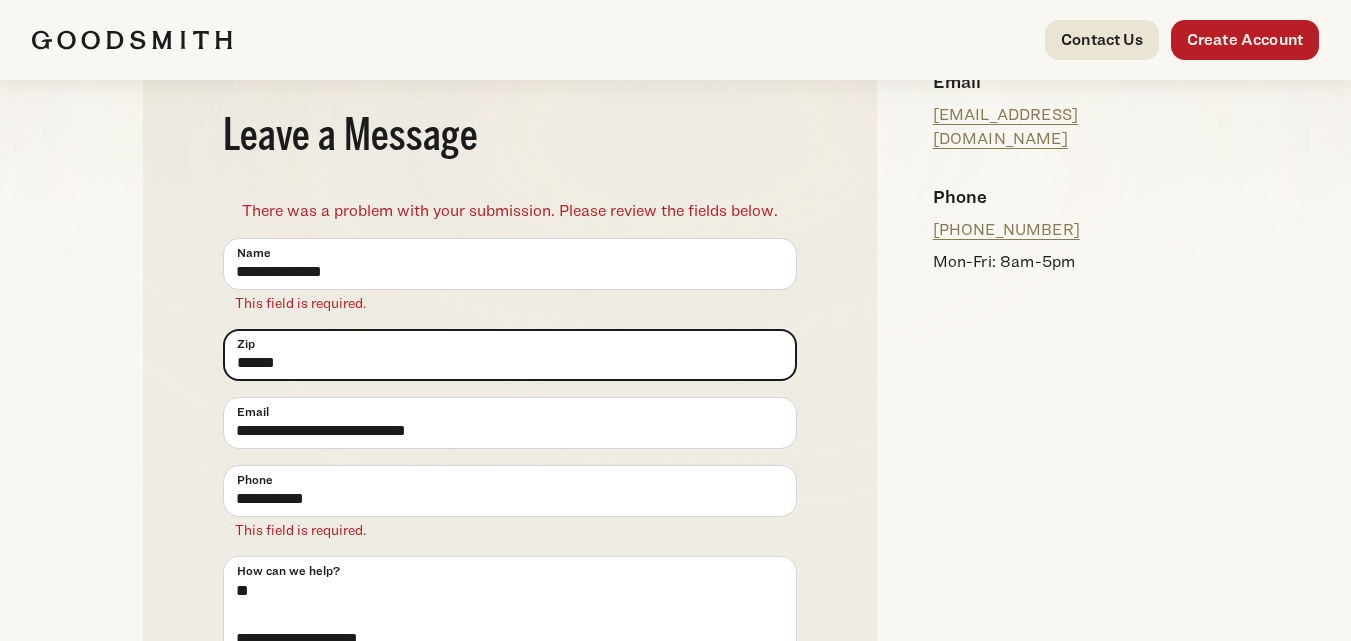 drag, startPoint x: 332, startPoint y: 370, endPoint x: 152, endPoint y: 362, distance: 180.17769 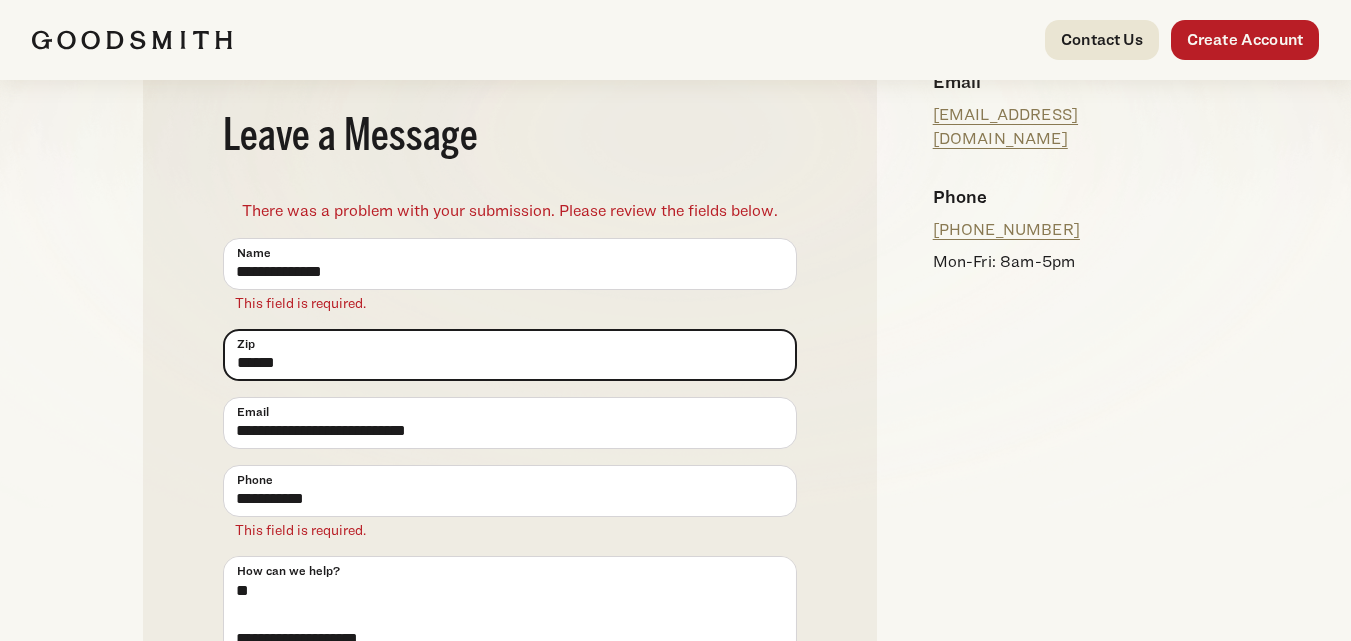 click on "**********" at bounding box center [510, 483] 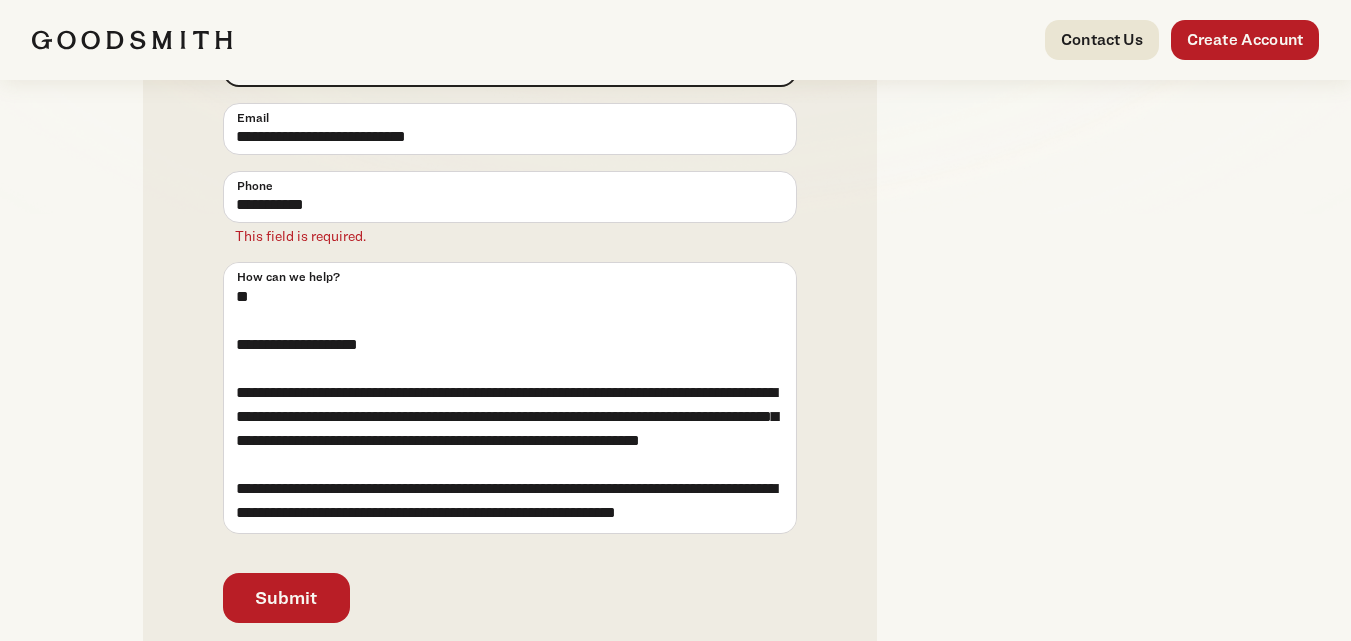 scroll, scrollTop: 543, scrollLeft: 0, axis: vertical 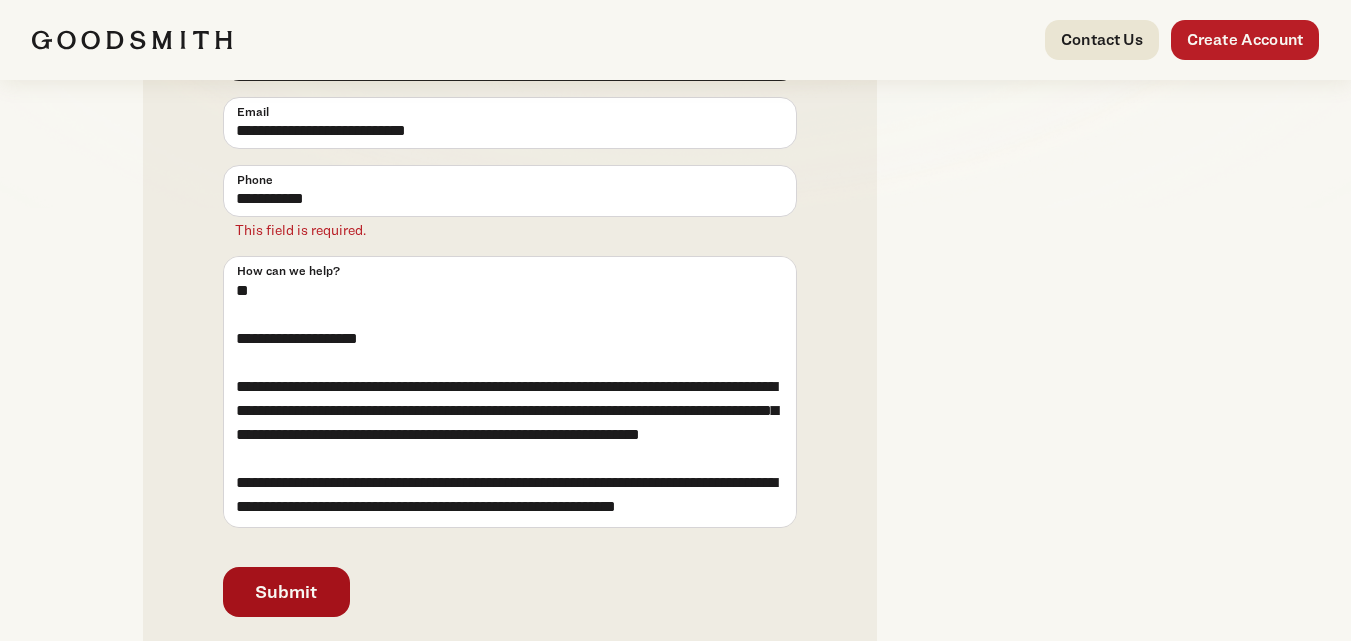 type on "*****" 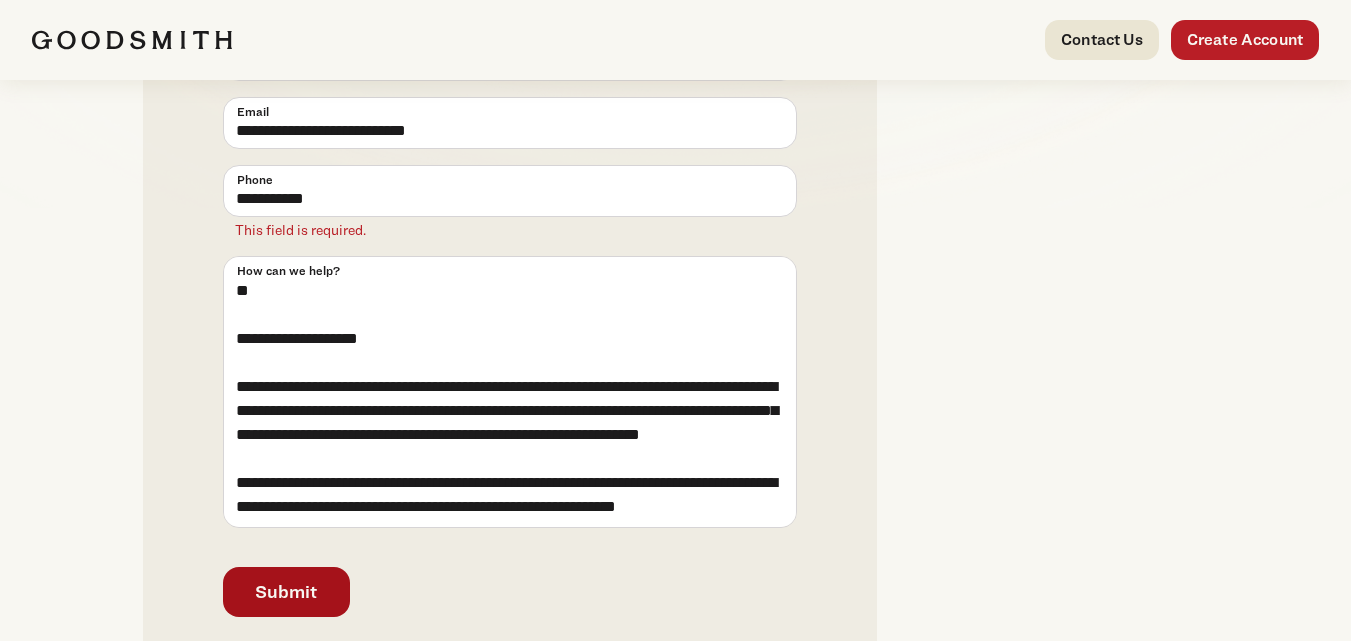 click on "Submit" at bounding box center [286, 592] 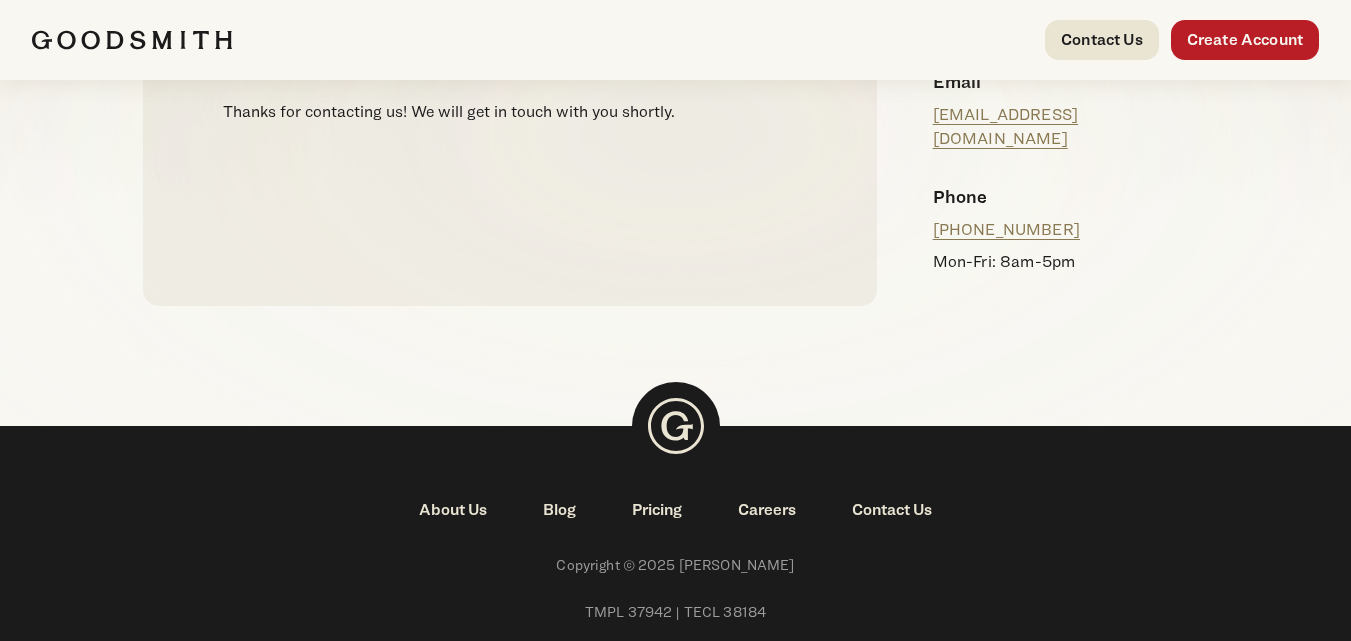 scroll, scrollTop: 8, scrollLeft: 8, axis: both 